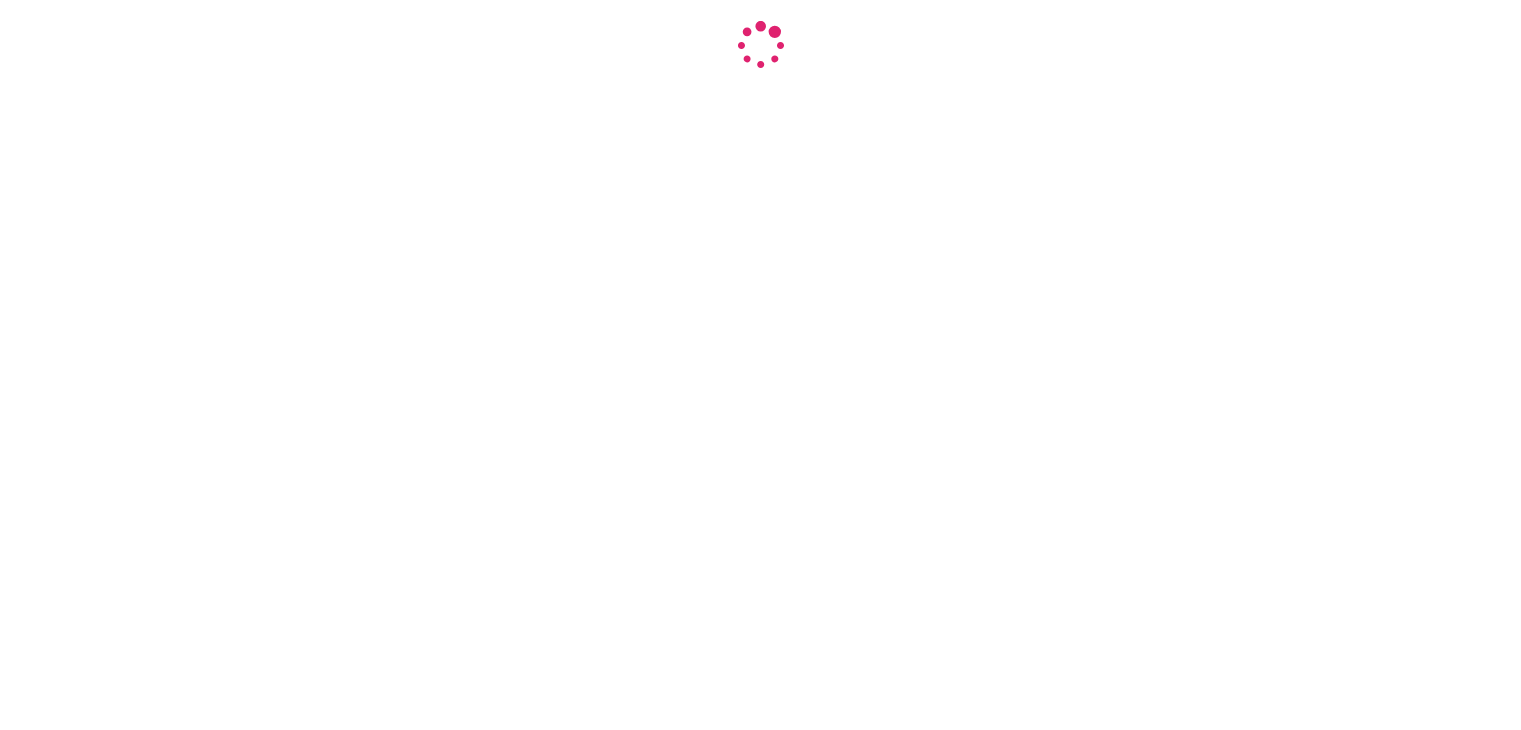 scroll, scrollTop: 0, scrollLeft: 0, axis: both 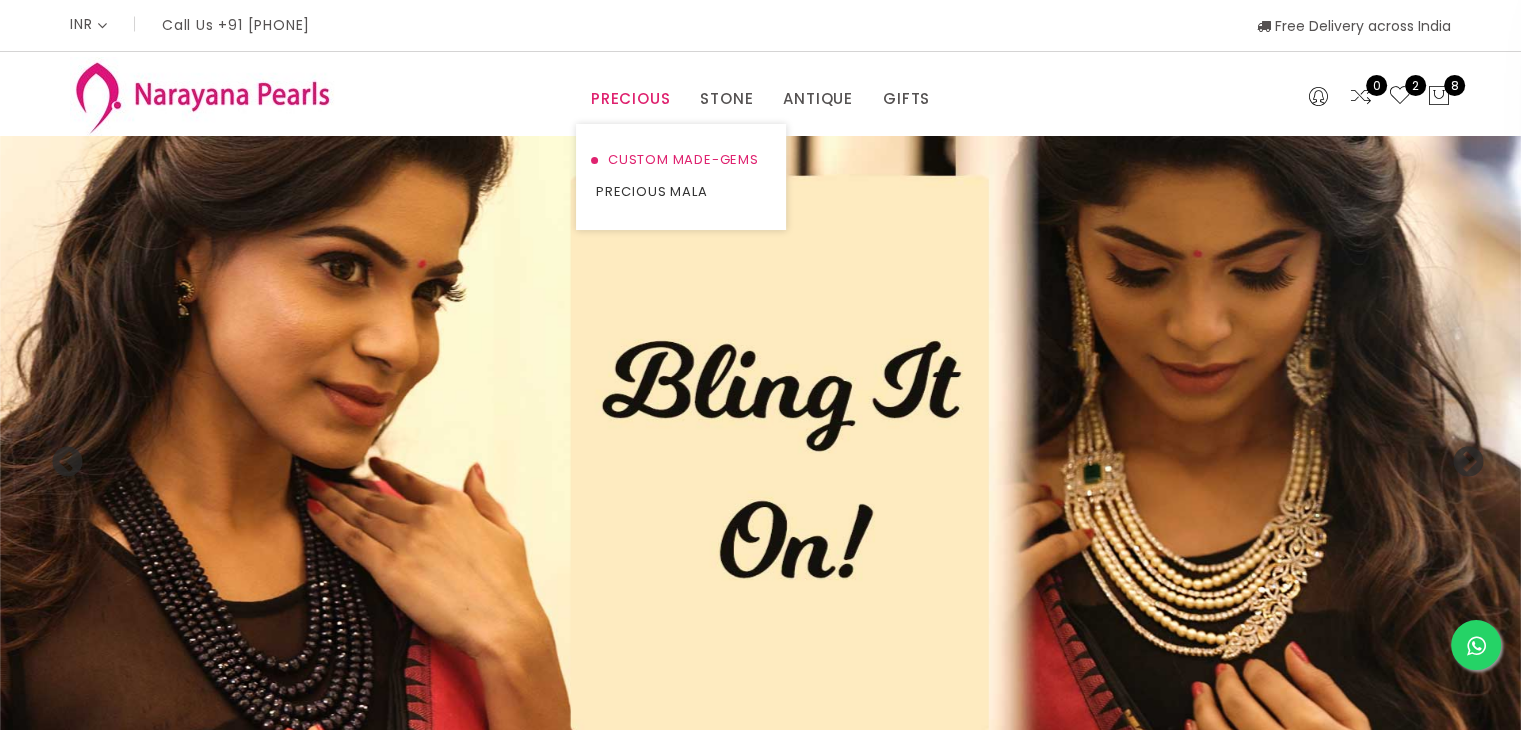 click on "CUSTOM MADE-GEMS" at bounding box center (681, 160) 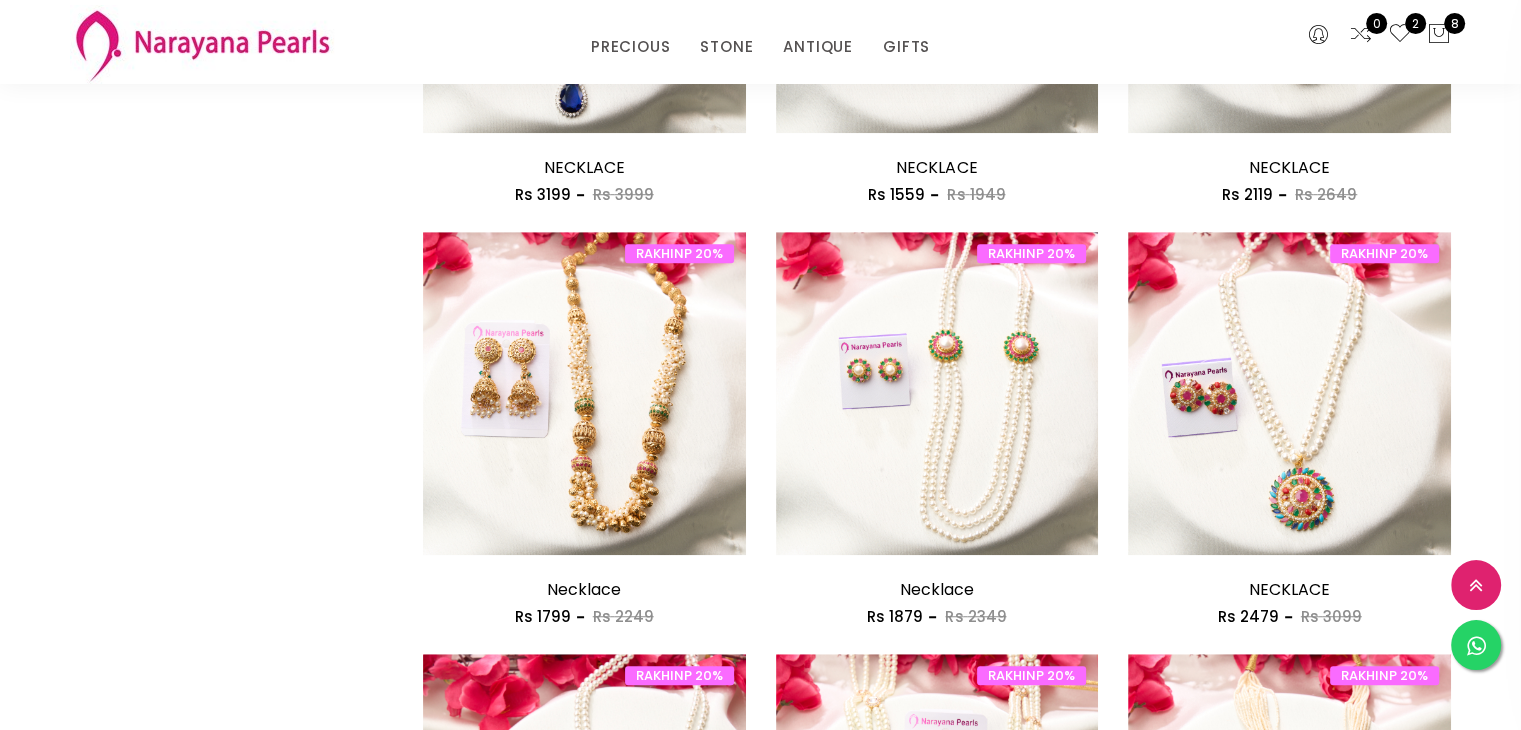 scroll, scrollTop: 1352, scrollLeft: 0, axis: vertical 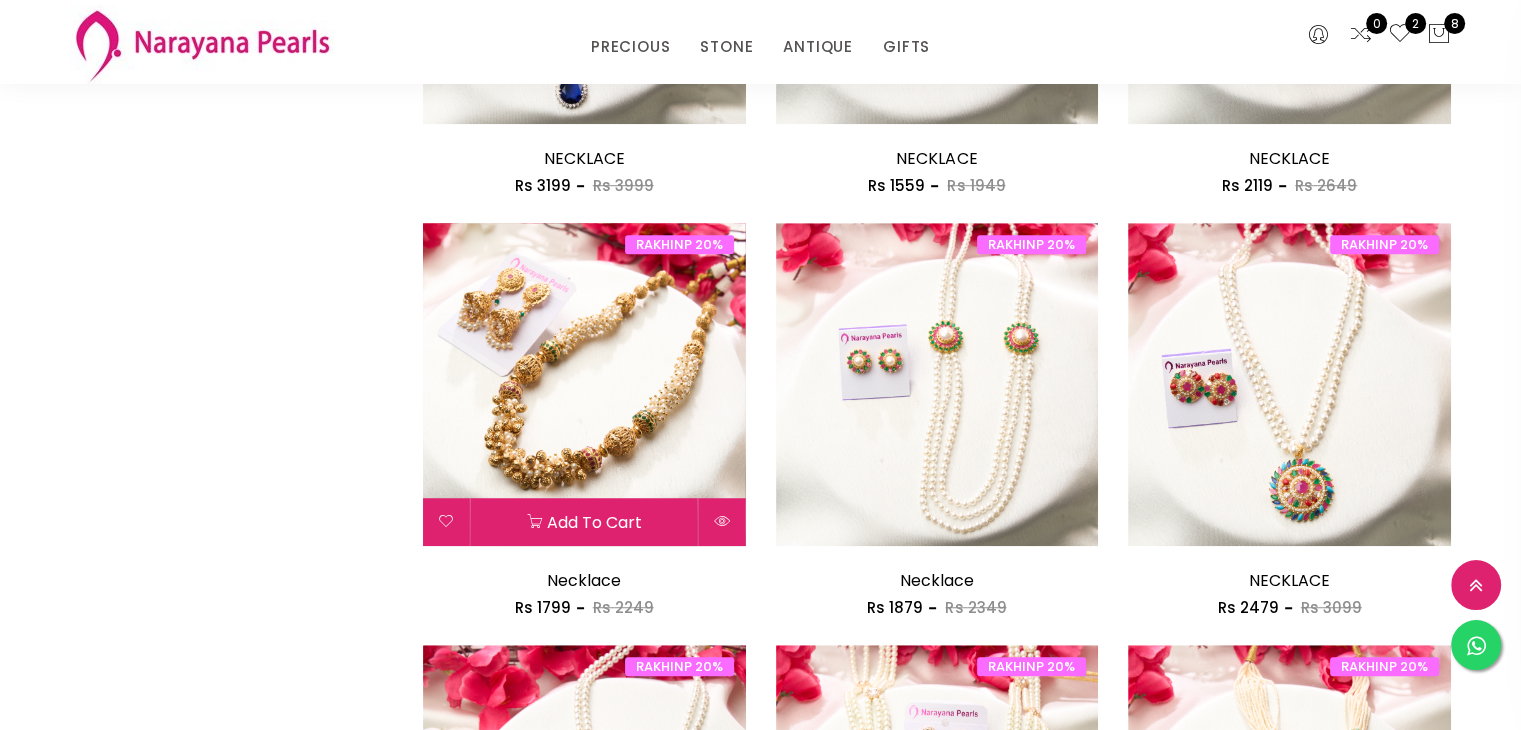 click at bounding box center [584, 384] 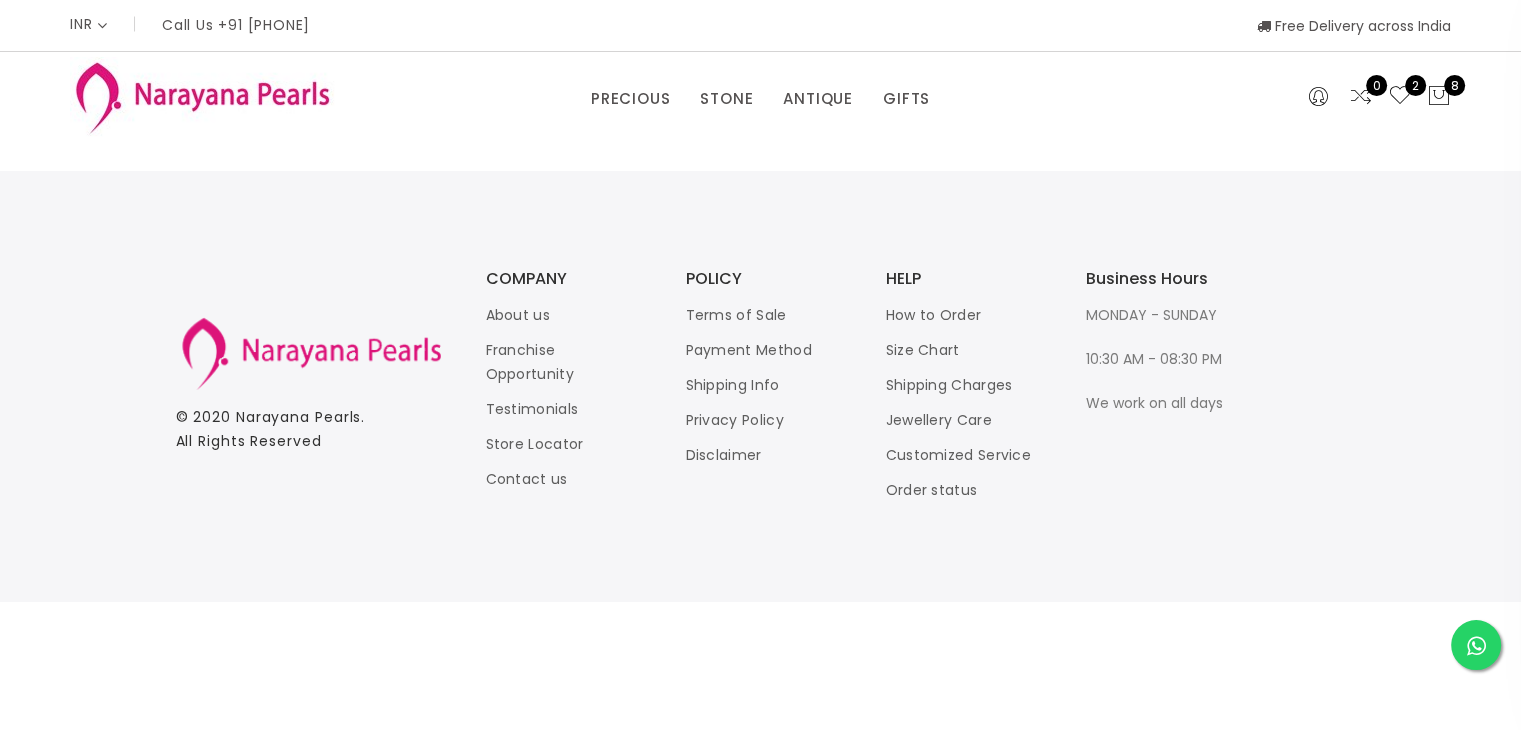 scroll, scrollTop: 0, scrollLeft: 0, axis: both 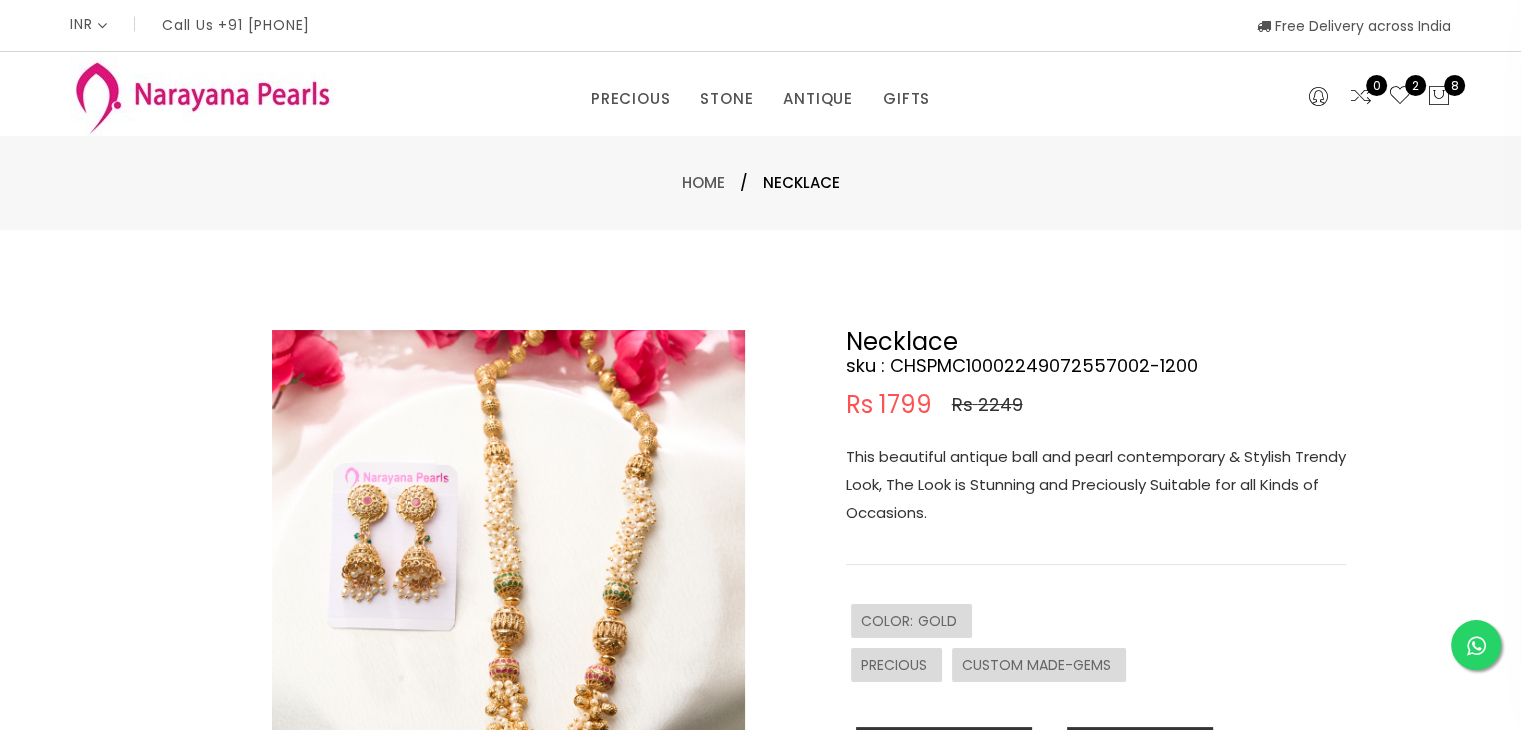 click at bounding box center (508, 566) 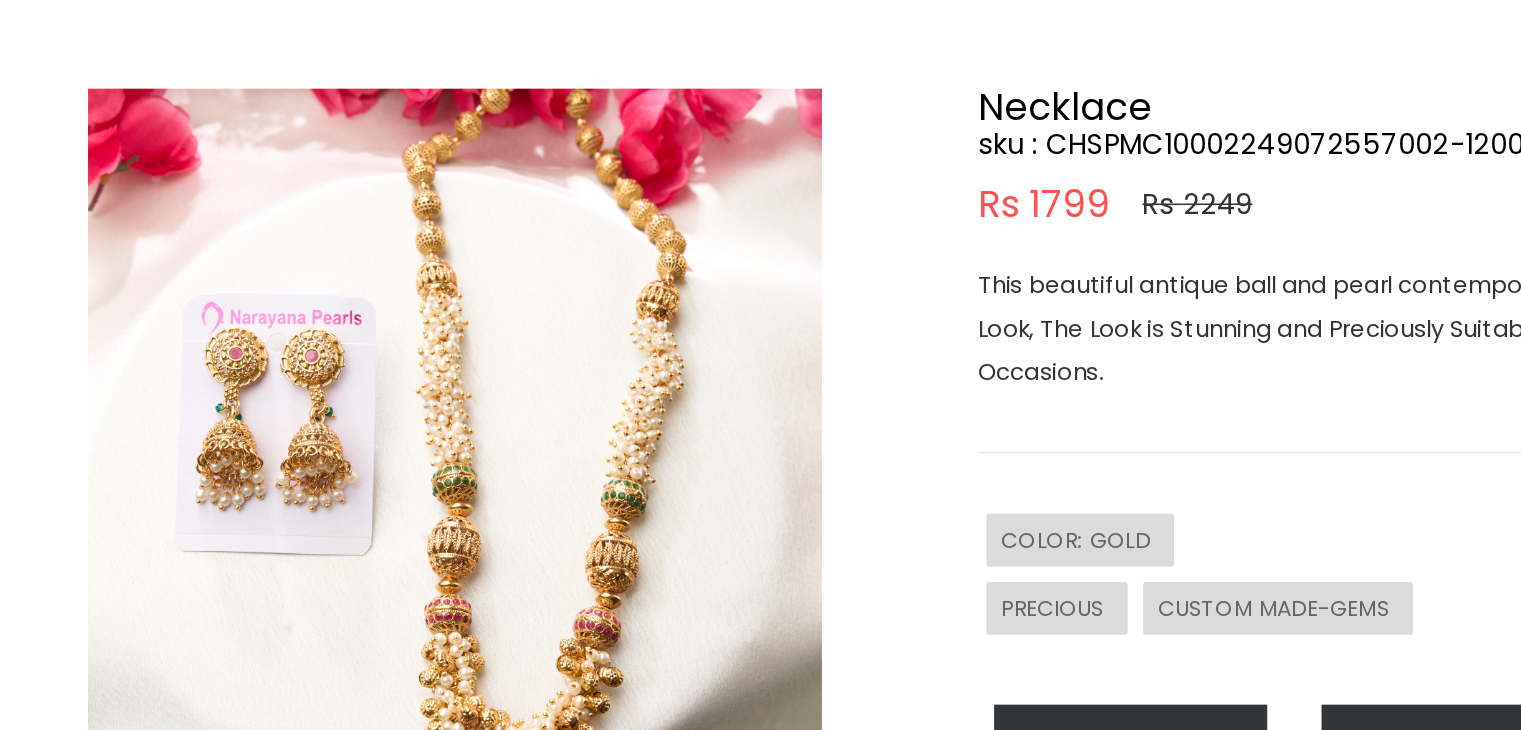 scroll, scrollTop: 0, scrollLeft: 0, axis: both 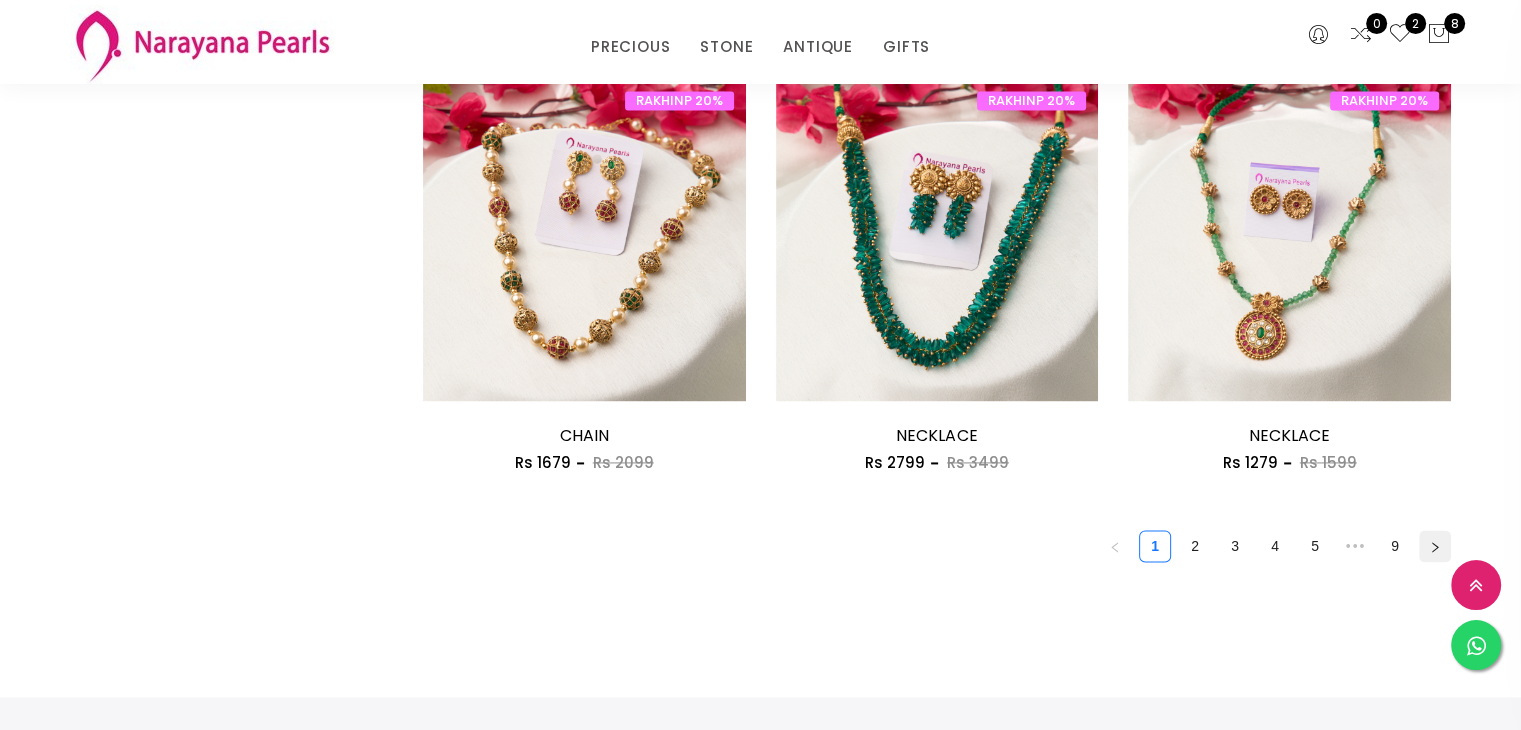 click 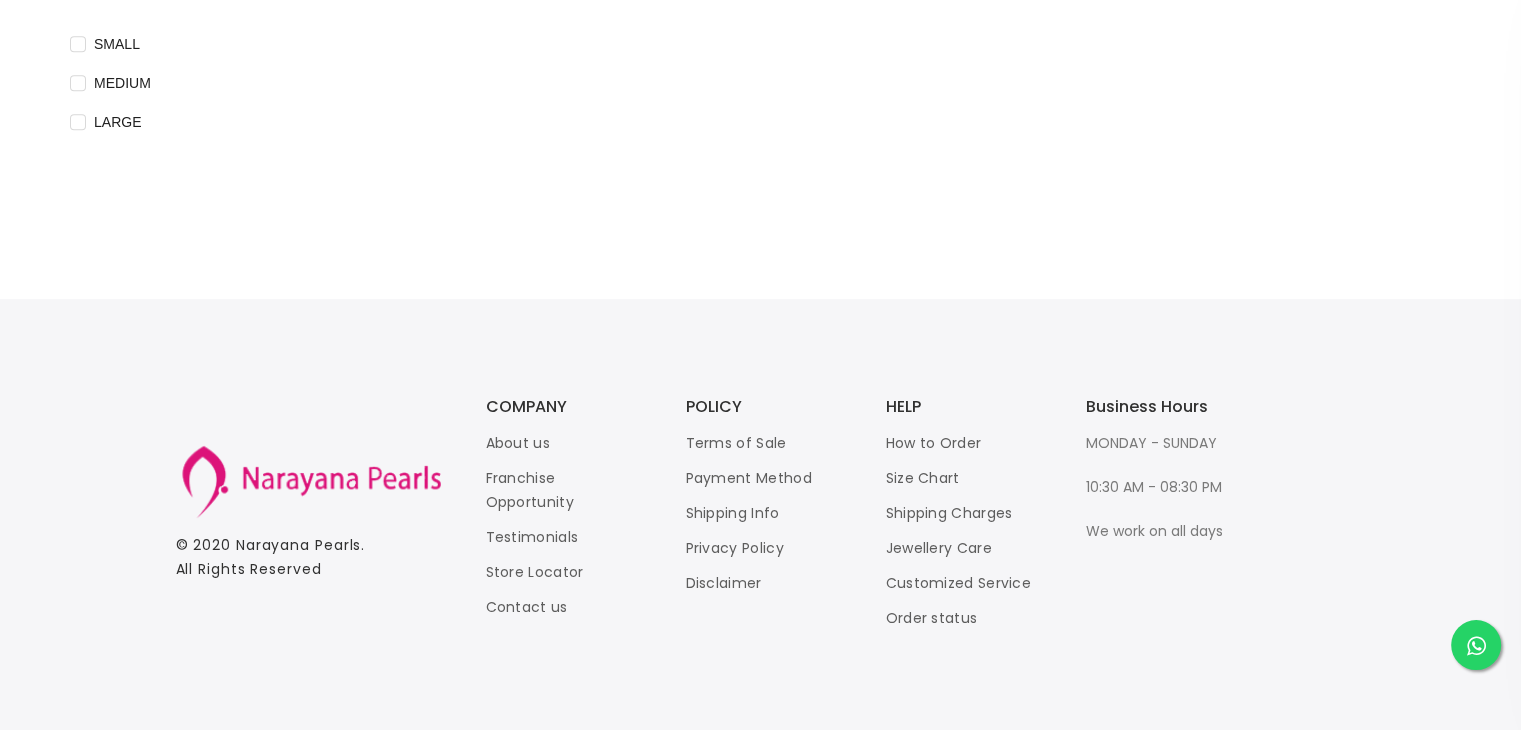 scroll, scrollTop: 0, scrollLeft: 0, axis: both 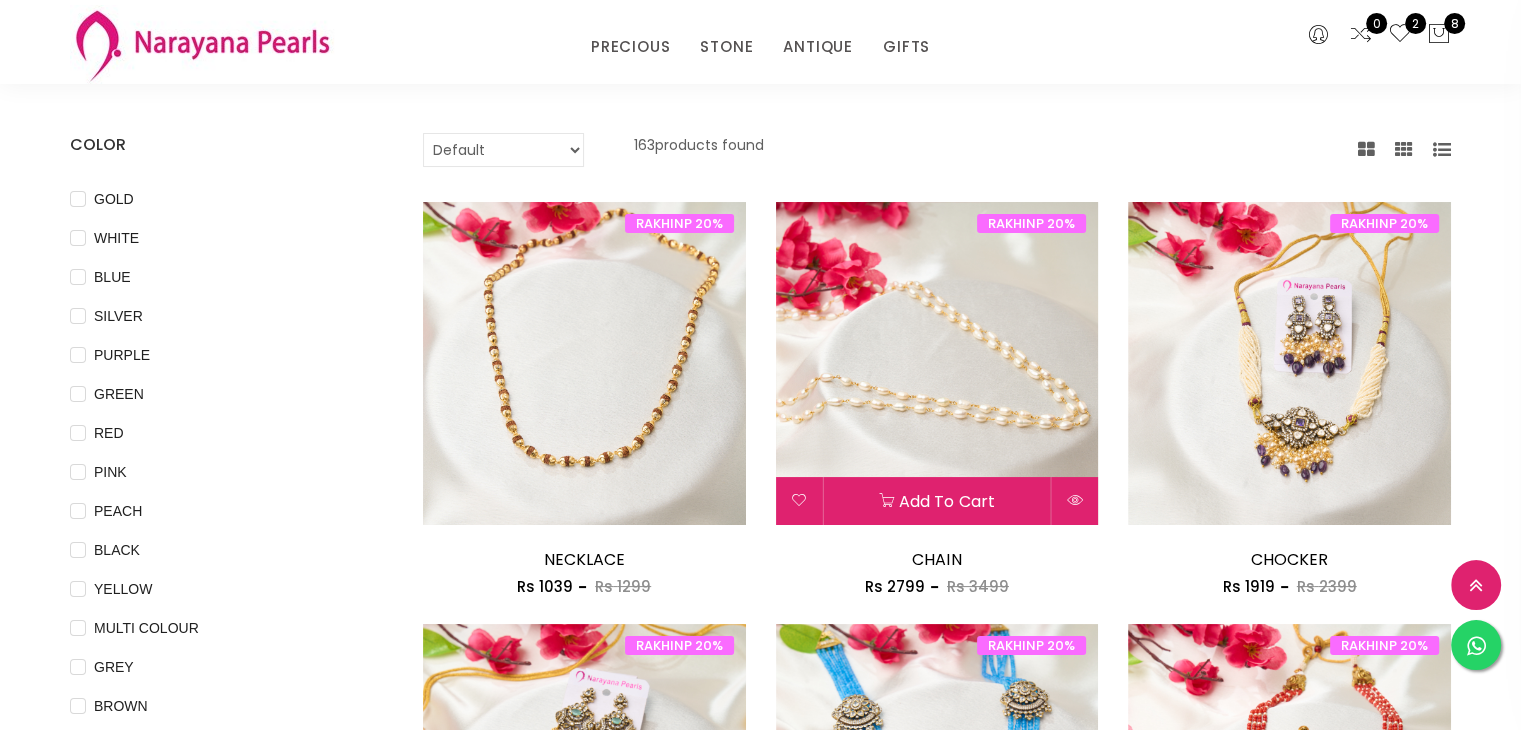 click at bounding box center (937, 363) 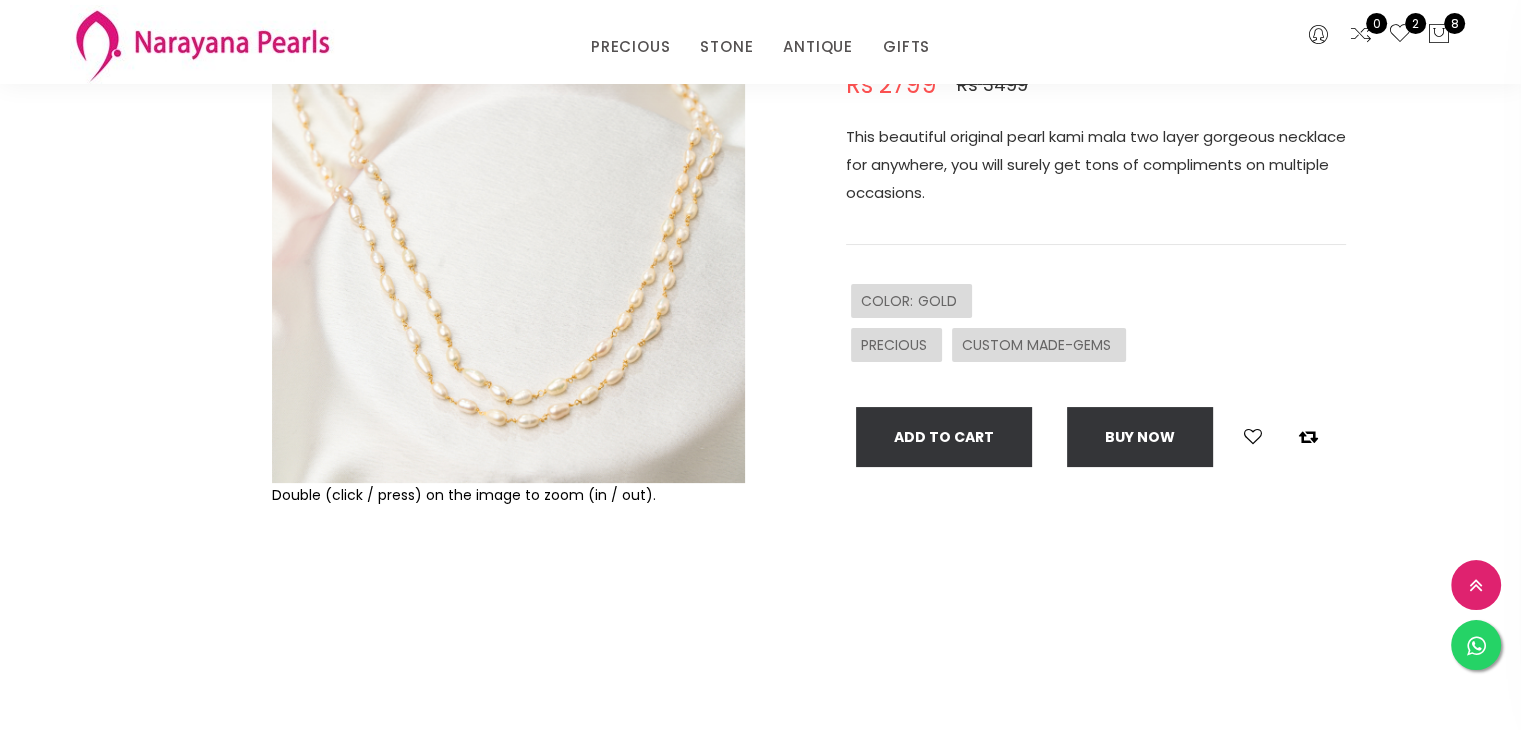 scroll, scrollTop: 241, scrollLeft: 0, axis: vertical 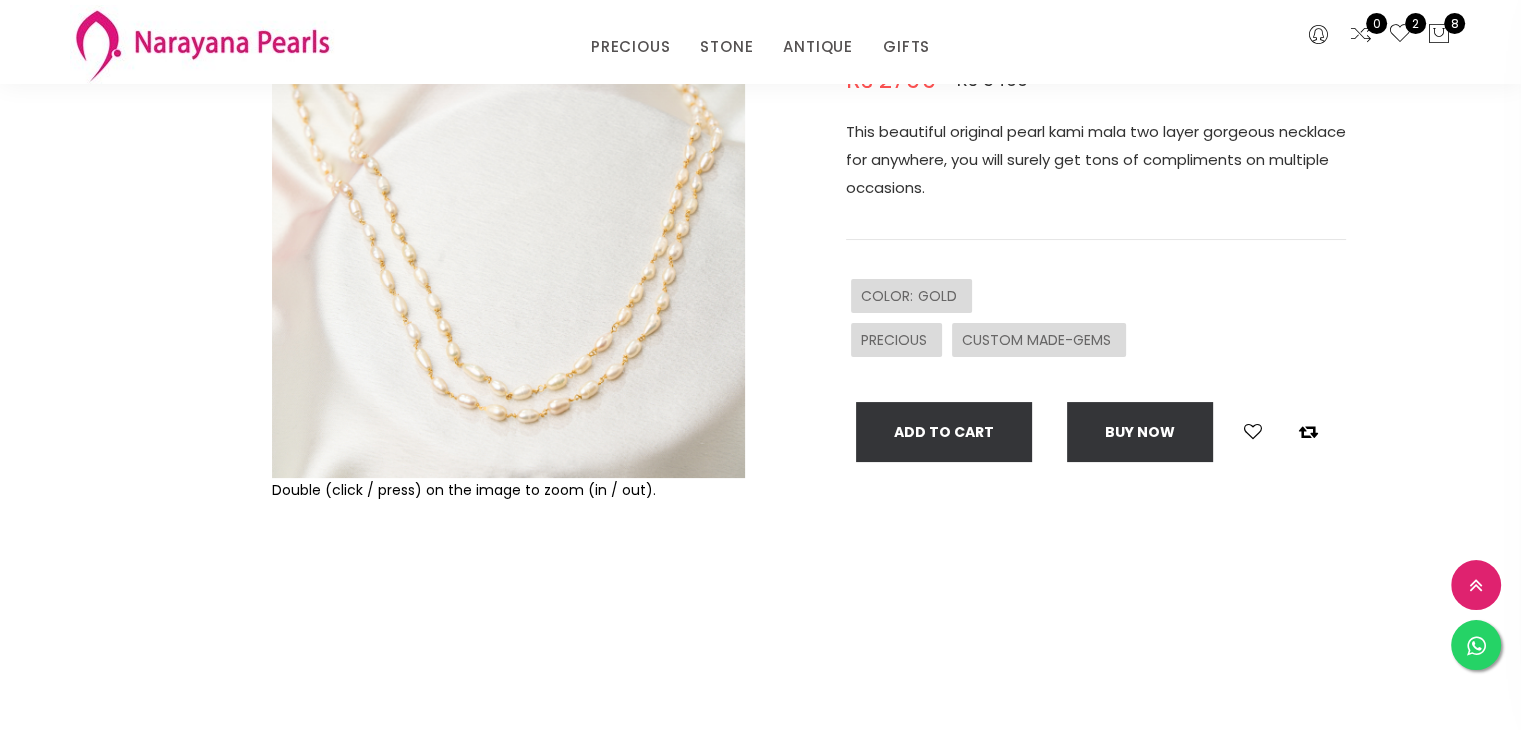 click at bounding box center (508, 241) 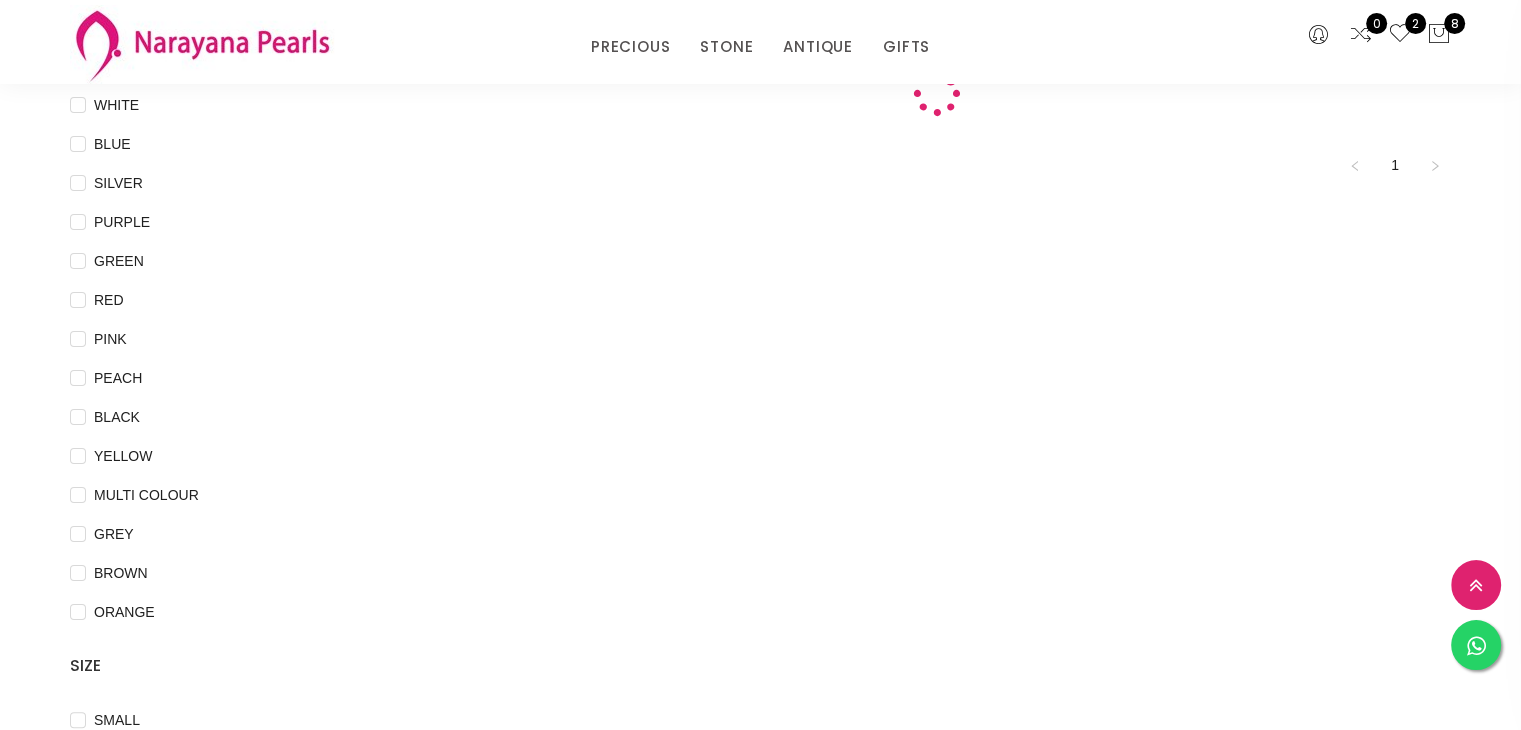 scroll, scrollTop: 108, scrollLeft: 0, axis: vertical 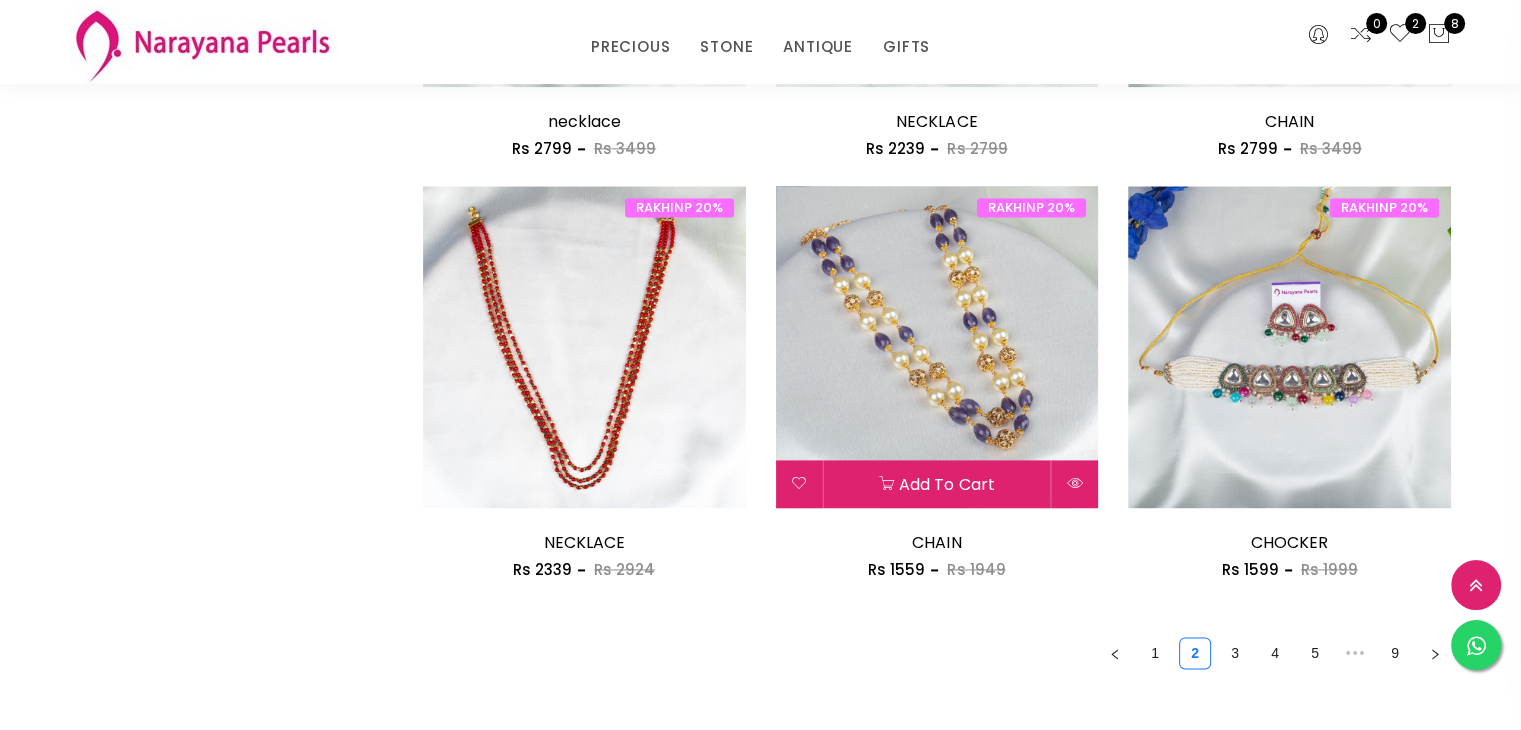 click at bounding box center [937, 347] 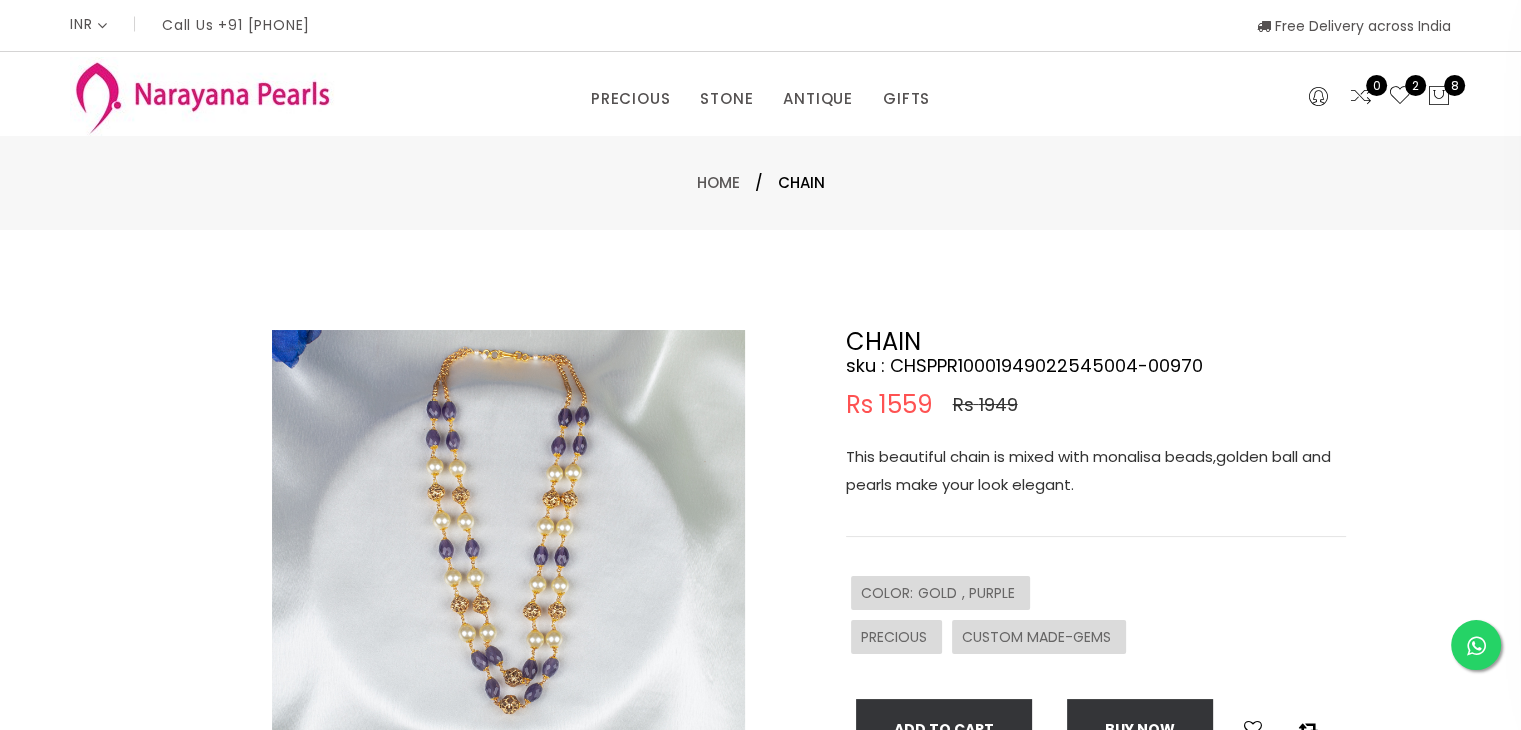 click at bounding box center [508, 566] 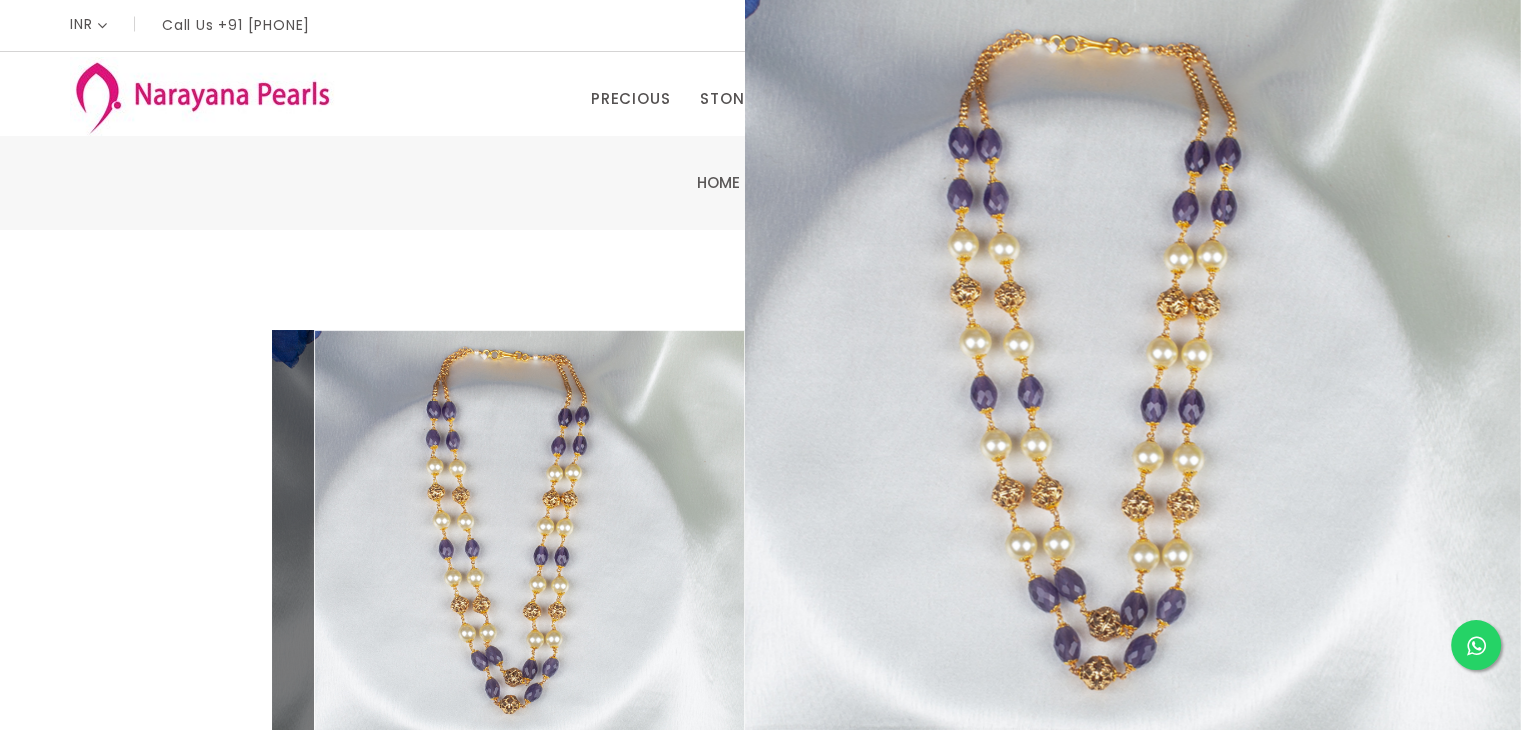 scroll, scrollTop: 917, scrollLeft: 0, axis: vertical 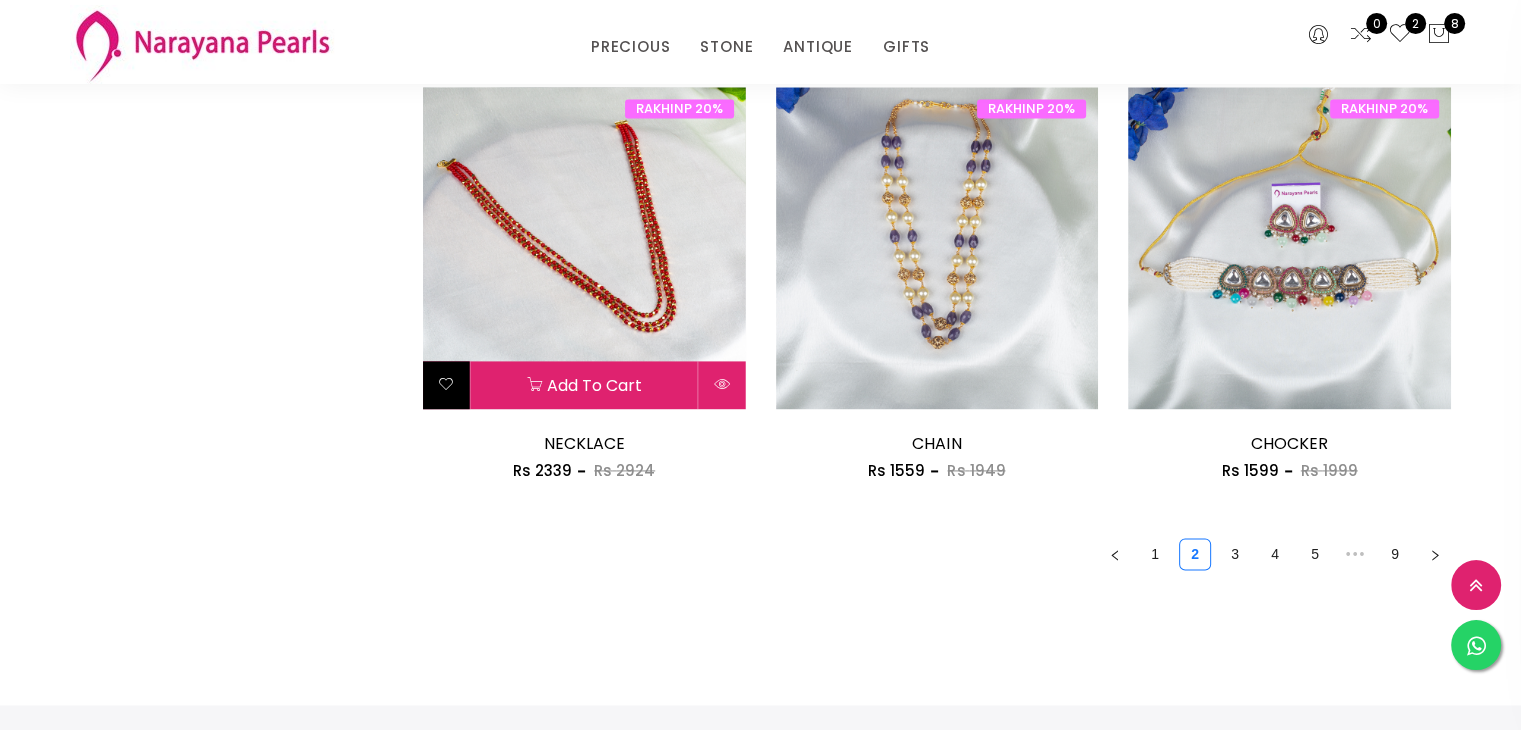 click at bounding box center [584, 248] 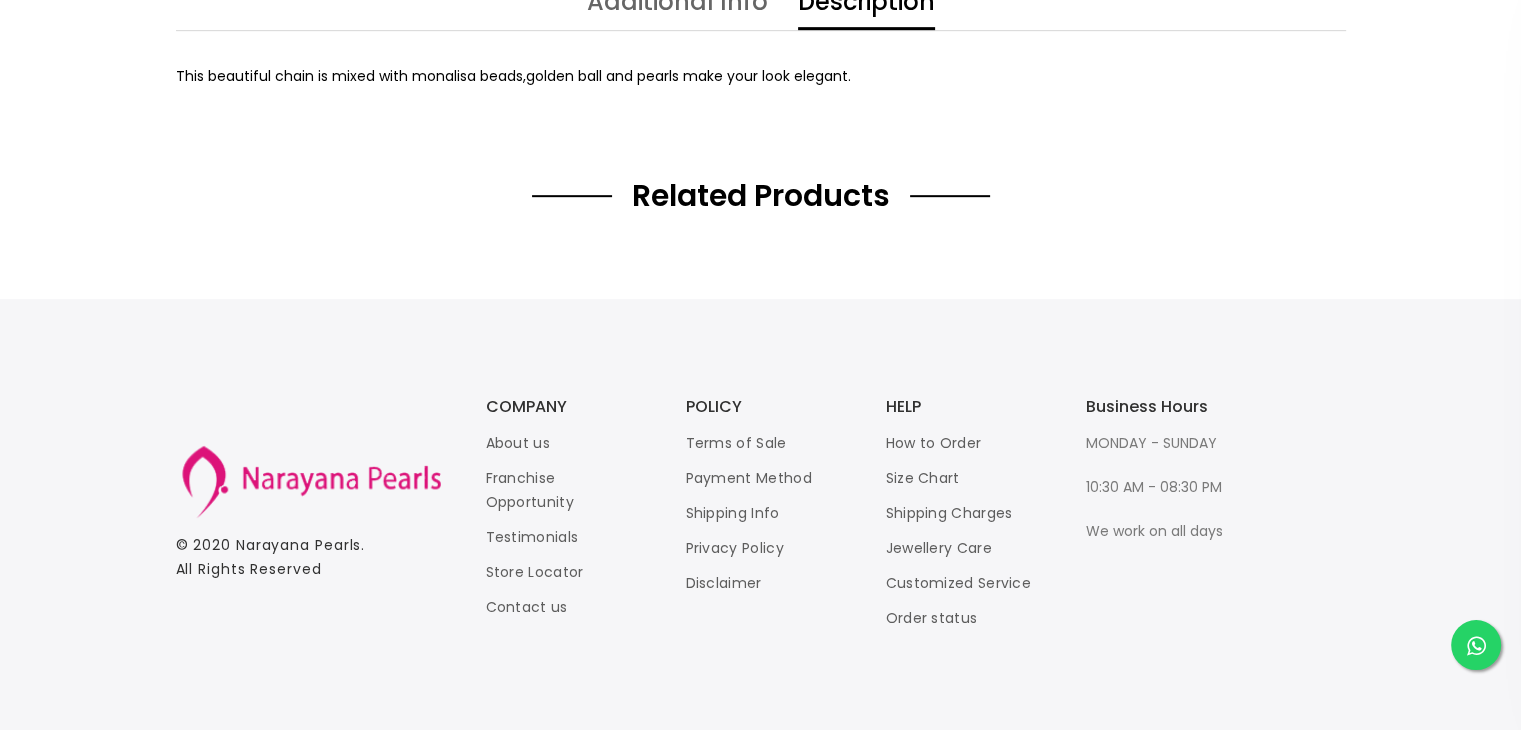 scroll, scrollTop: 0, scrollLeft: 0, axis: both 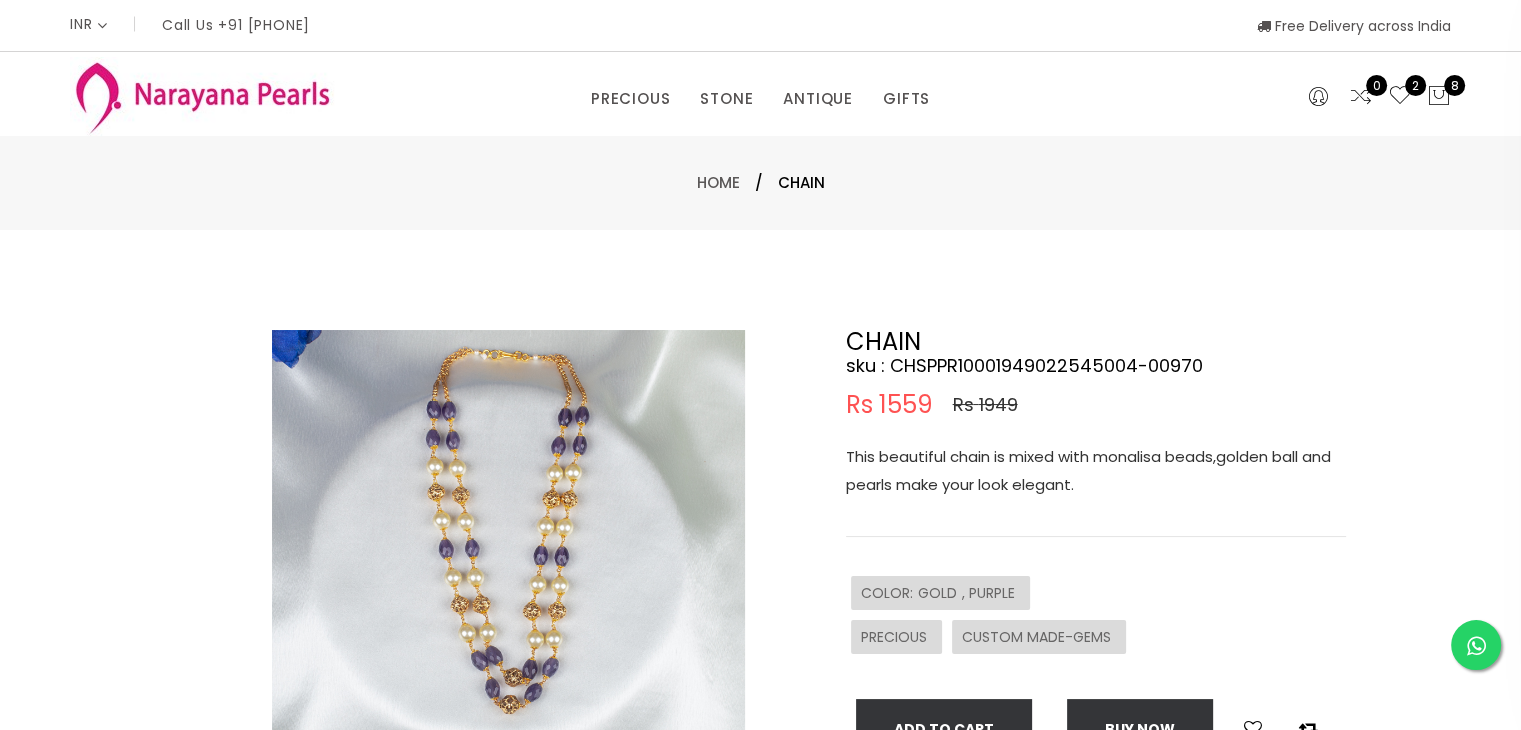 click on "Double (click / press) on the image to zoom (in / out). CHAIN sku : CHSPPR10001949022545004-00970 Rs   1559   Rs   1949 This beautiful chain is mixed with monalisa beads,golden ball and pearls make your look elegant. COLOR  : GOLD , PURPLE PRECIOUS CUSTOM MADE-GEMS  Add To Cart   Buy now" at bounding box center [760, 645] 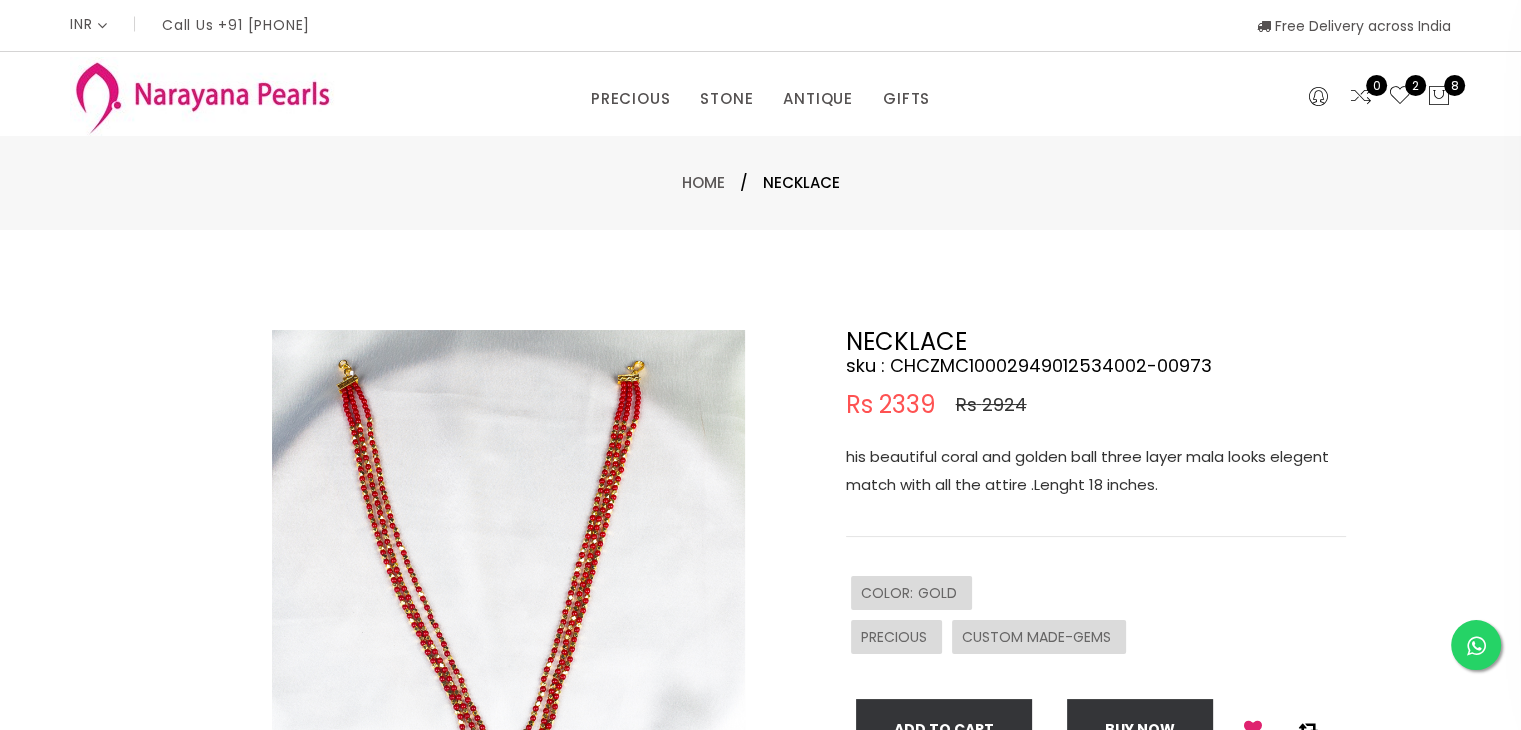 click at bounding box center [508, 566] 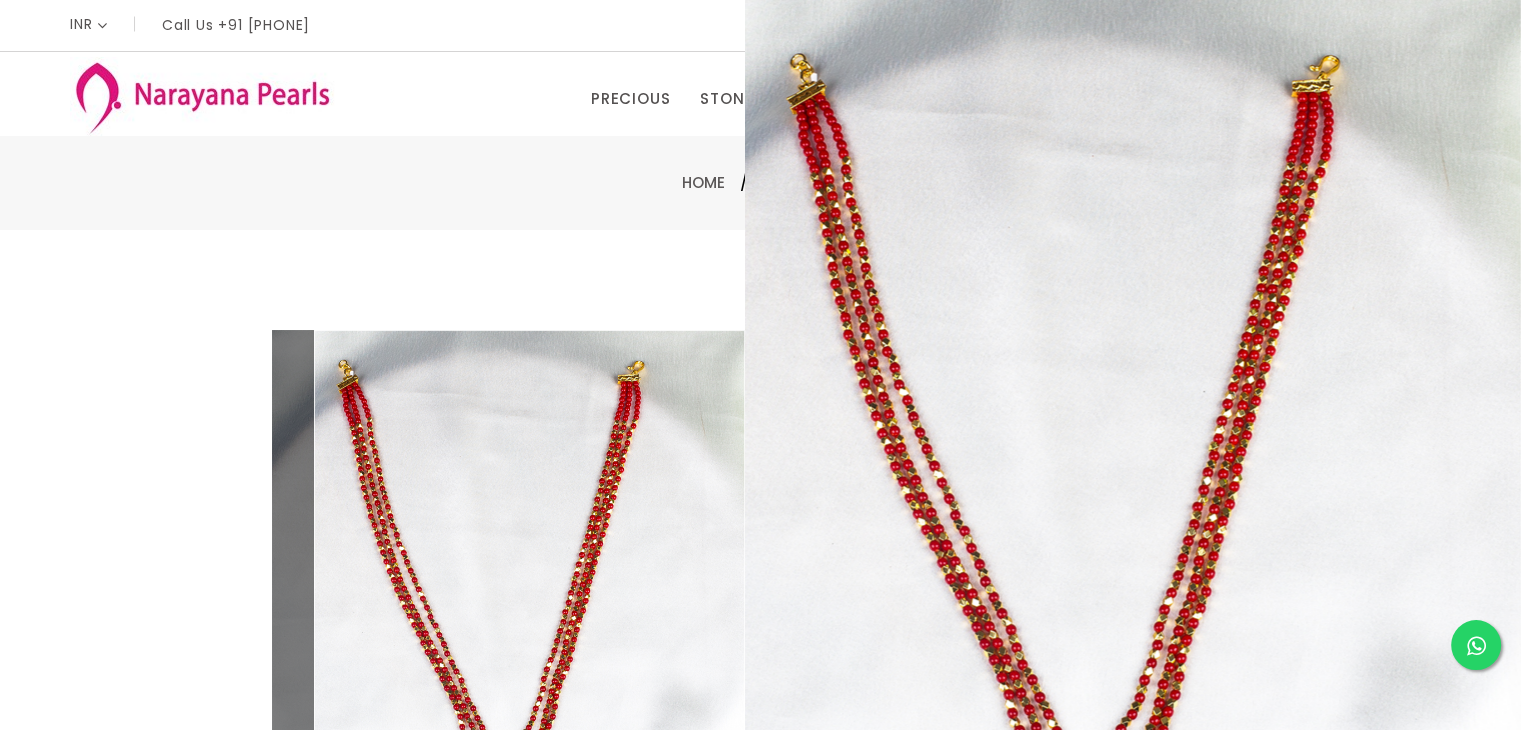 click on "NECKLACE sku : CHCZMC10002949012534002-00973 Rs   2339   Rs   2924 his beautiful coral and golden ball three layer  mala looks elegent match with all the attire .Lenght 18 inches. COLOR  : GOLD PRECIOUS CUSTOM MADE-GEMS  Add To Cart   Buy now" at bounding box center (1096, 544) 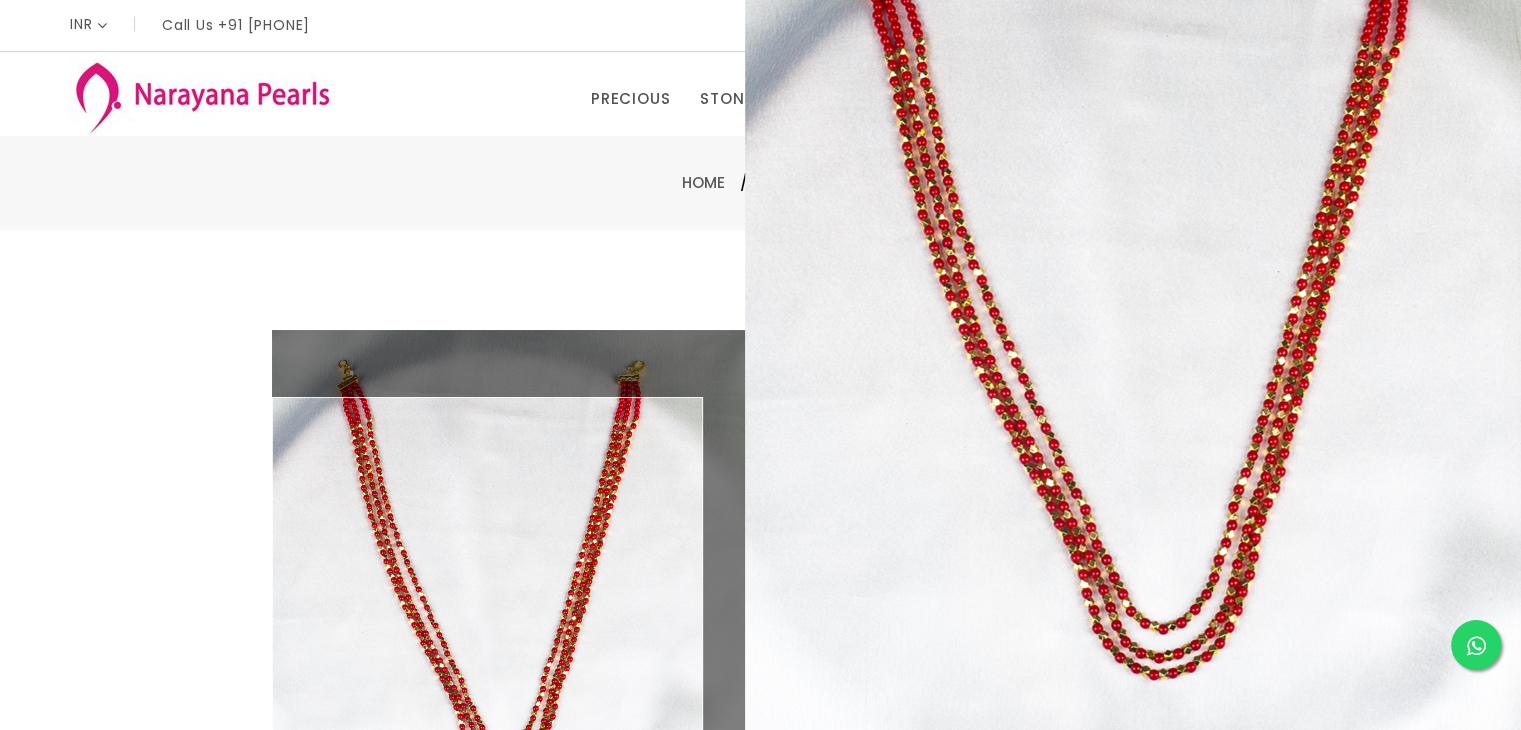 drag, startPoint x: 936, startPoint y: 385, endPoint x: 353, endPoint y: 641, distance: 636.7299 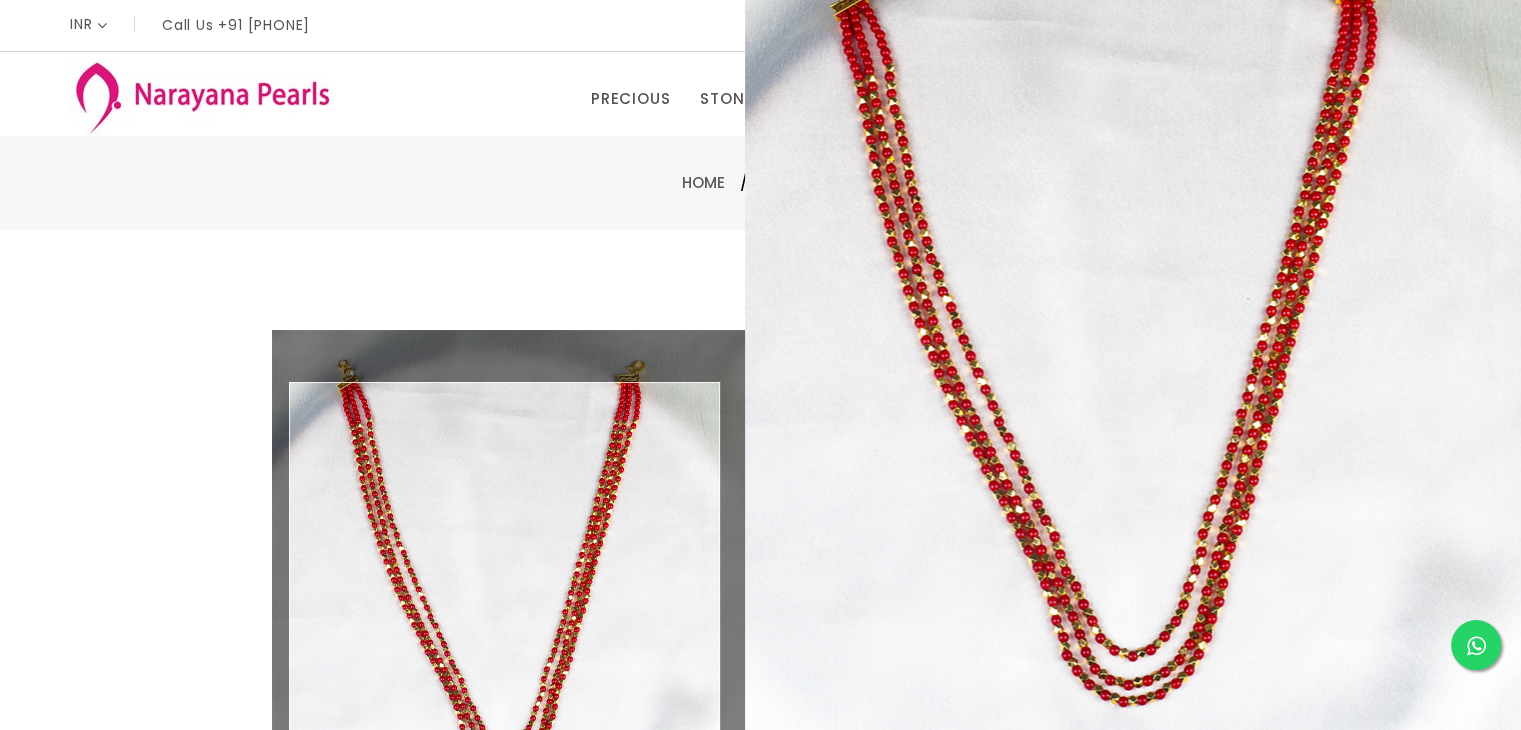 drag, startPoint x: 852, startPoint y: 549, endPoint x: 496, endPoint y: 587, distance: 358.02234 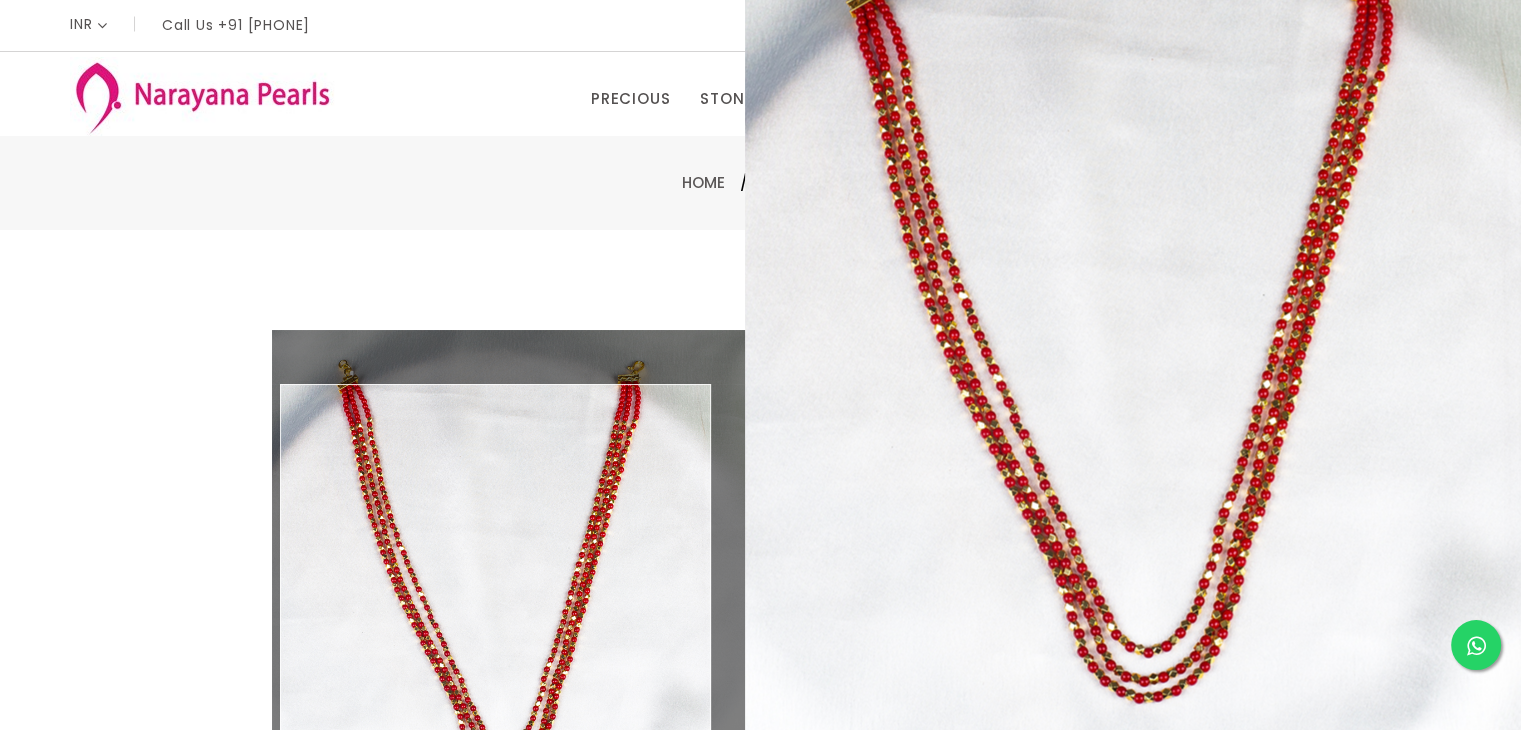 click at bounding box center [508, 566] 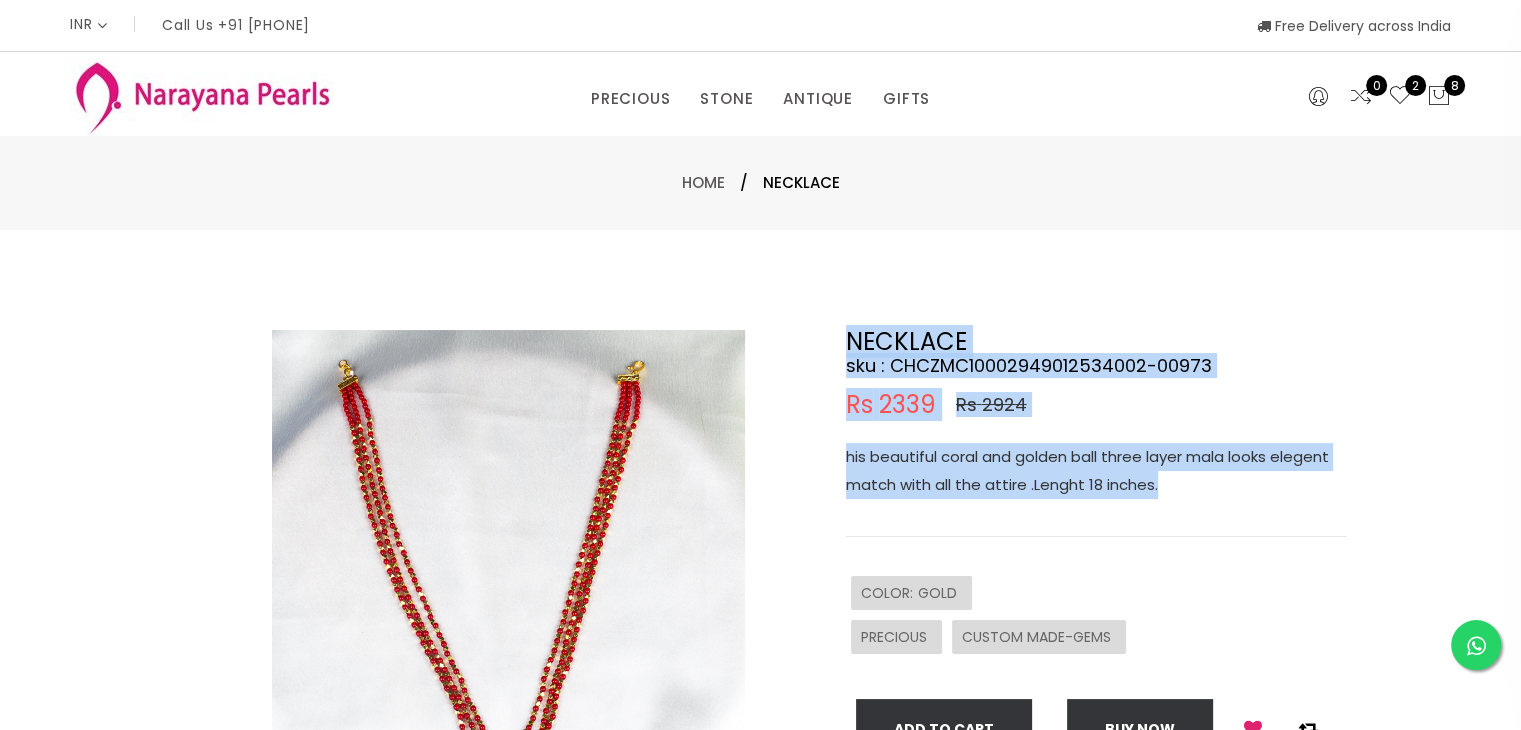 click at bounding box center [508, 566] 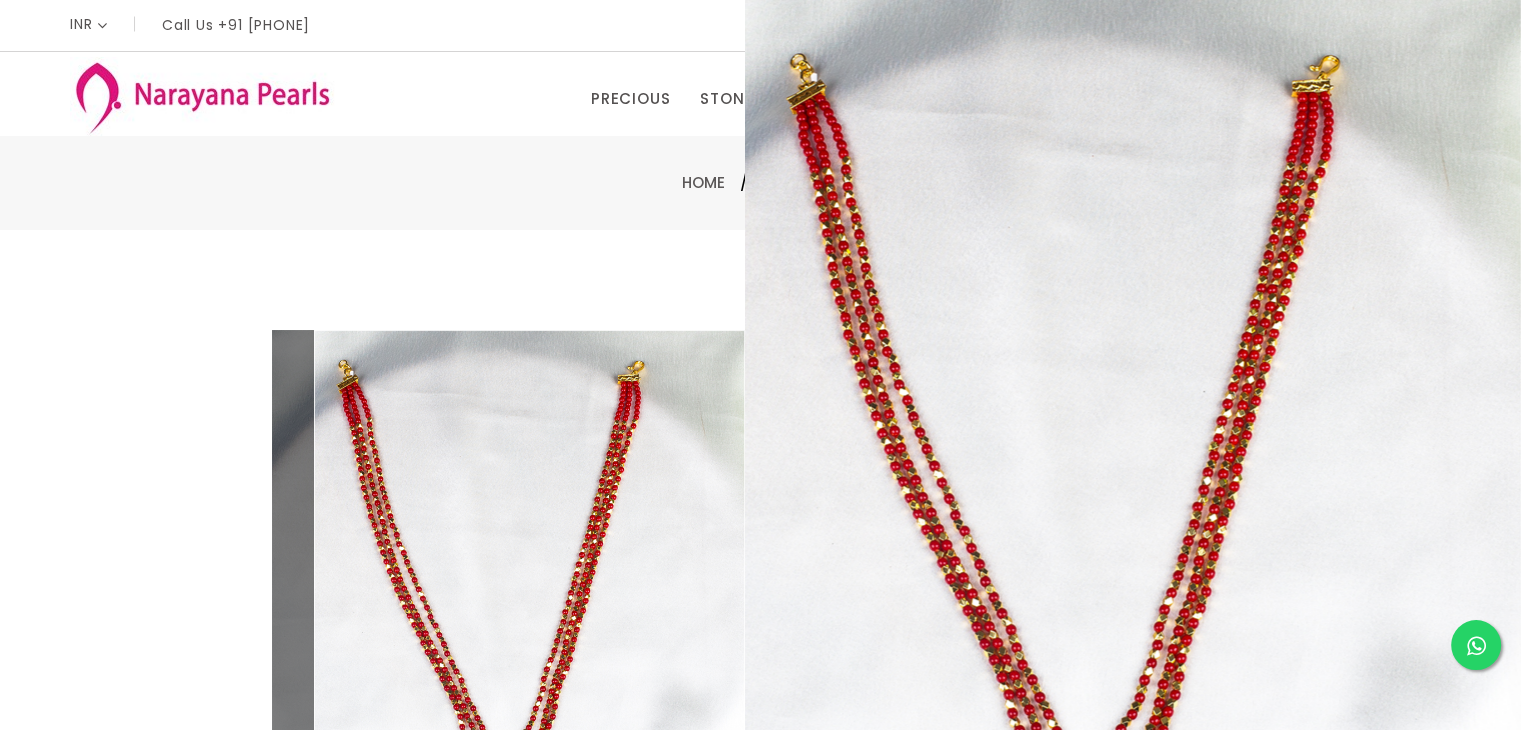 click on "his beautiful coral and golden ball three layer  mala looks elegent match with all the attire .Lenght 18 inches." at bounding box center (1096, 471) 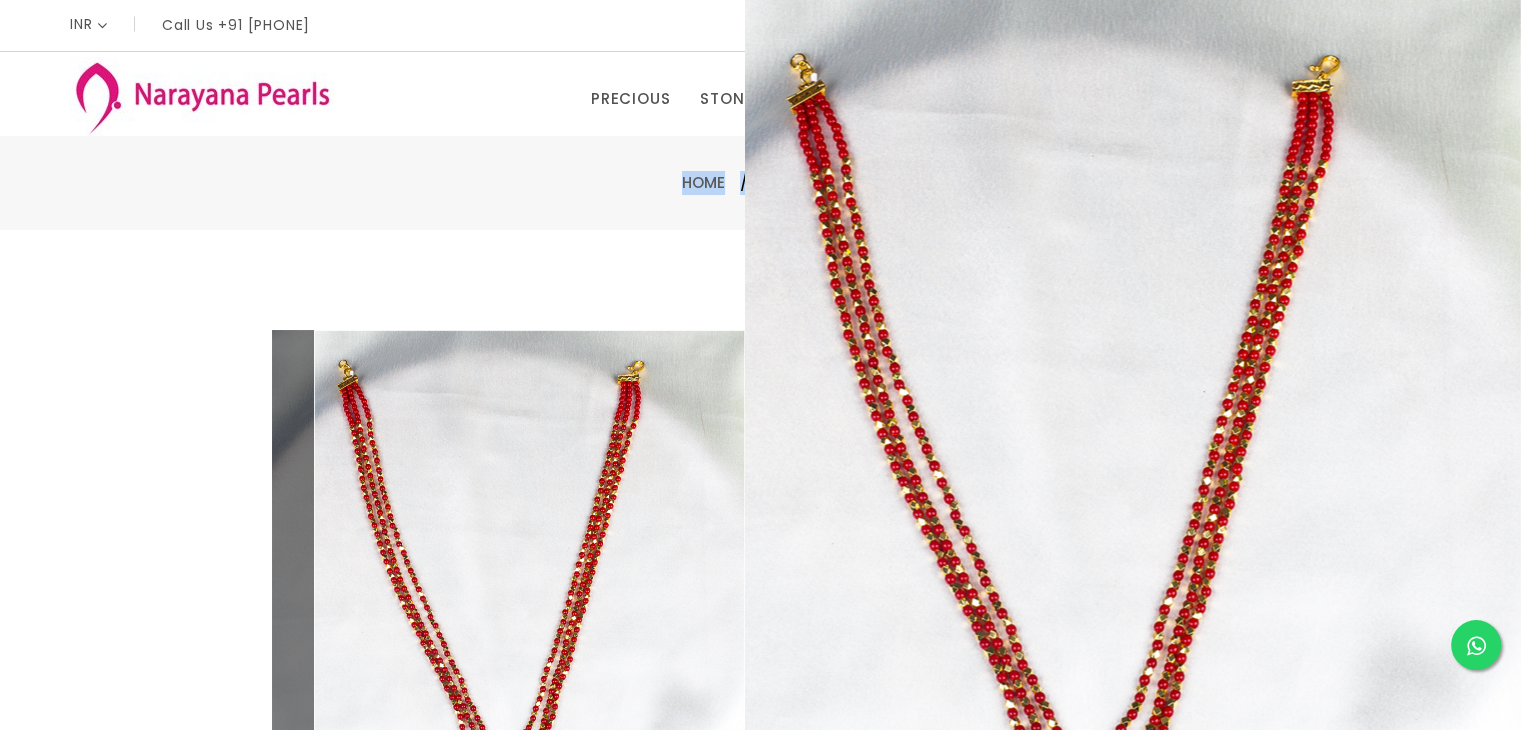 drag, startPoint x: 1038, startPoint y: 413, endPoint x: 484, endPoint y: 176, distance: 602.56537 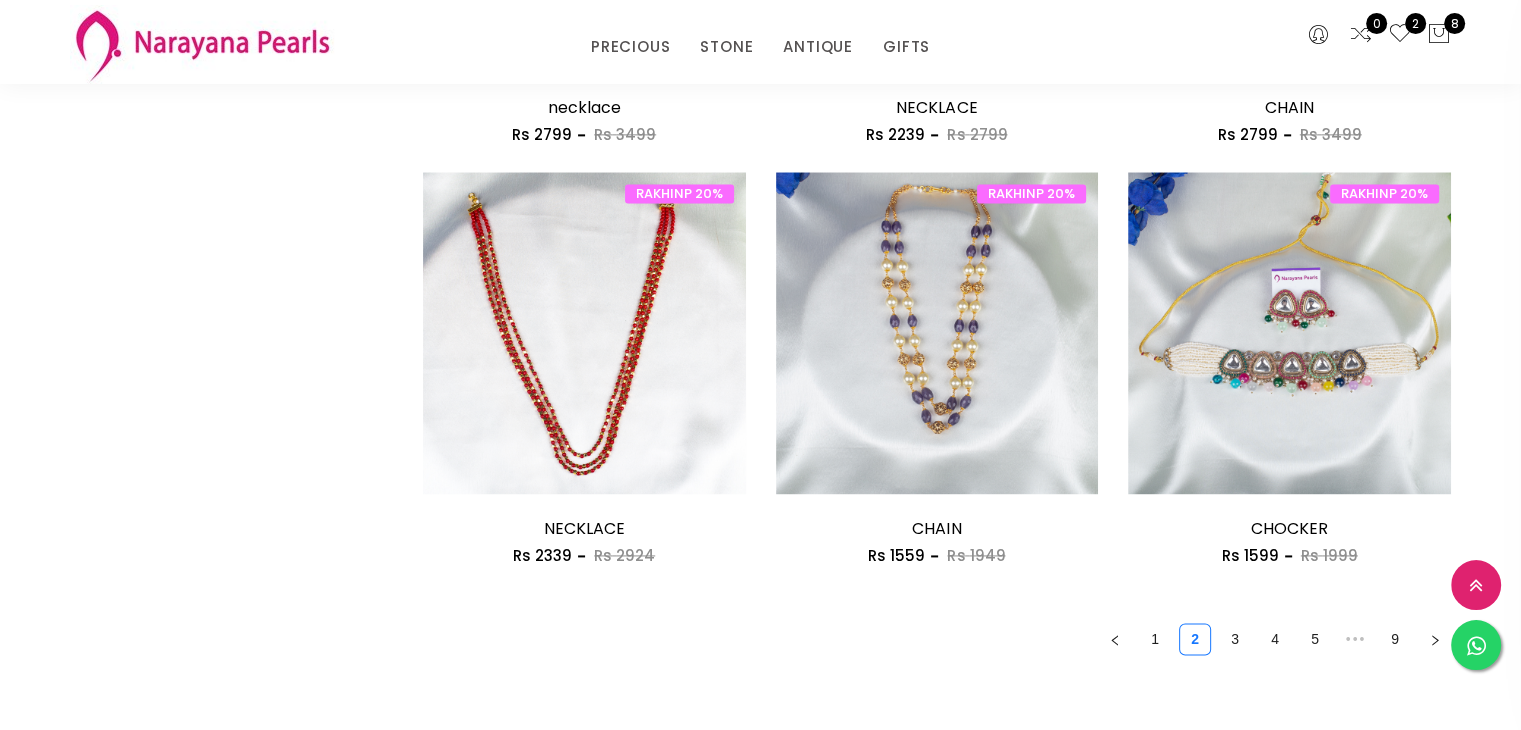 scroll, scrollTop: 2741, scrollLeft: 0, axis: vertical 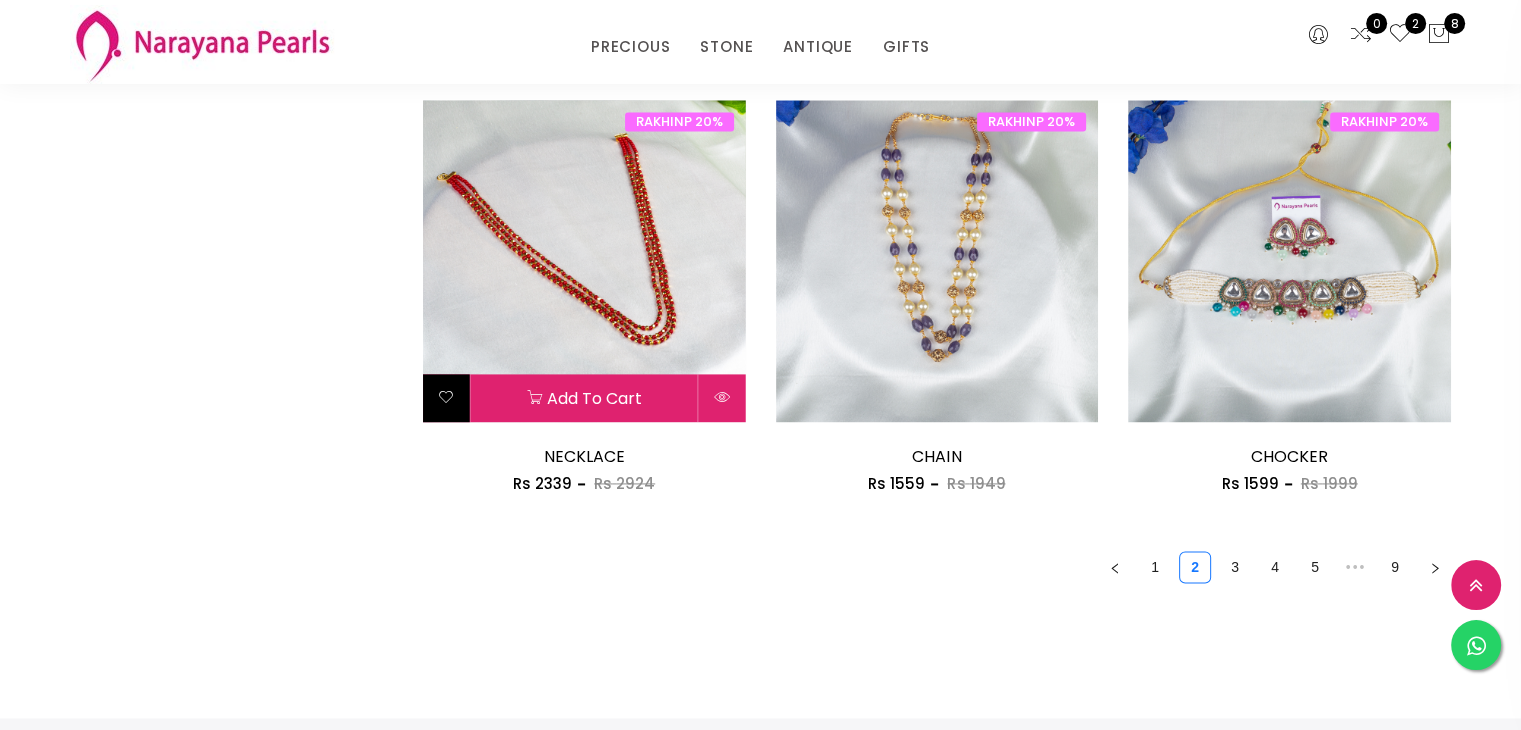 click at bounding box center (584, 261) 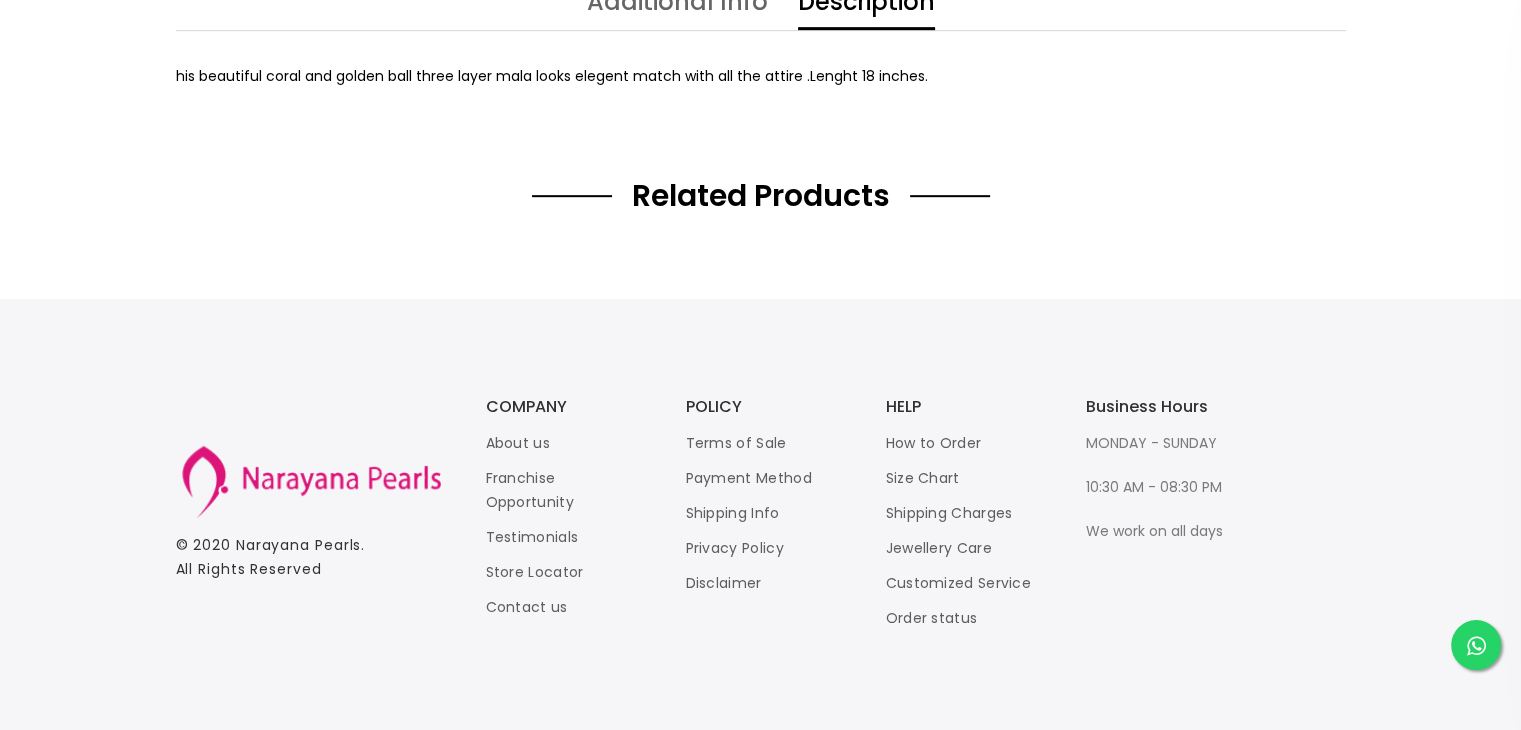 scroll, scrollTop: 0, scrollLeft: 0, axis: both 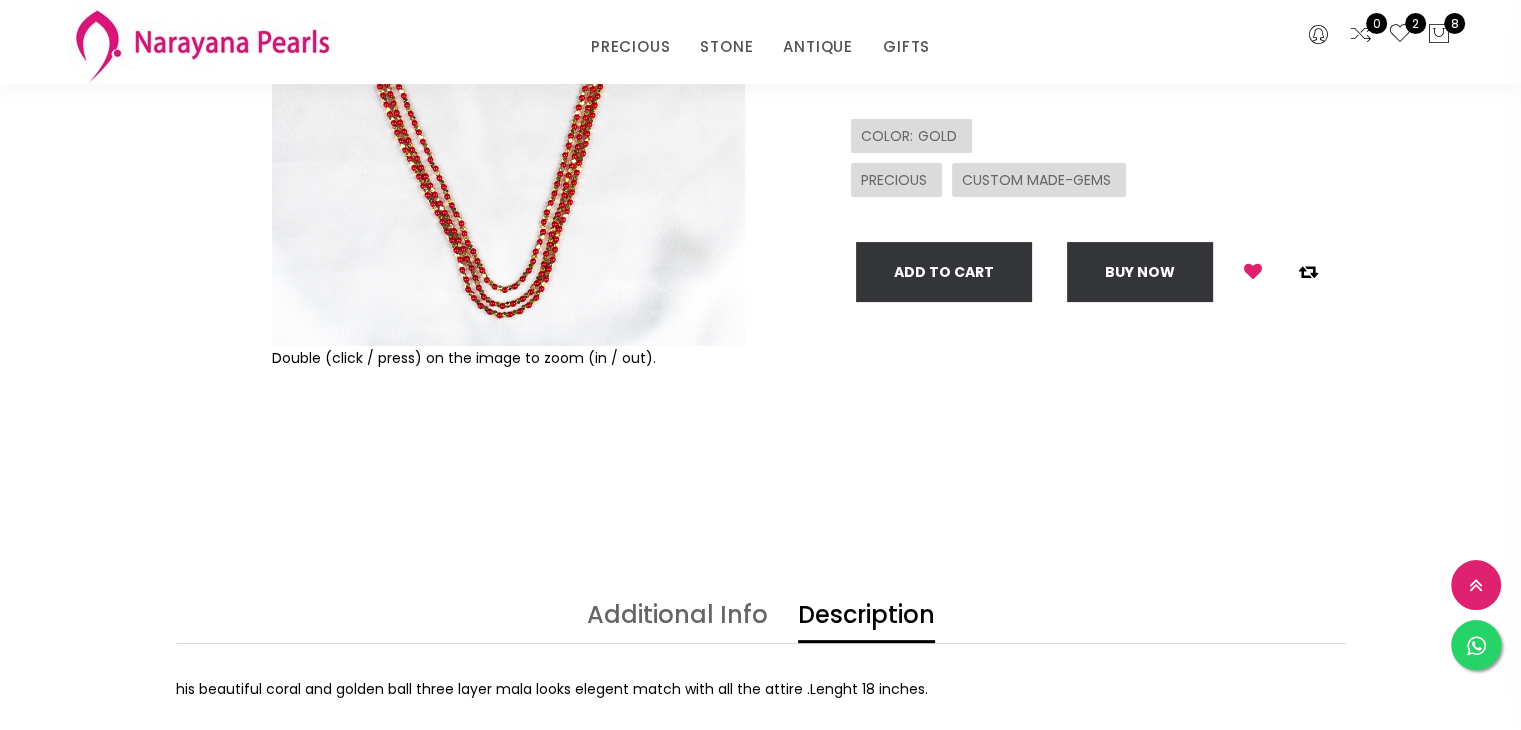 click at bounding box center (508, 109) 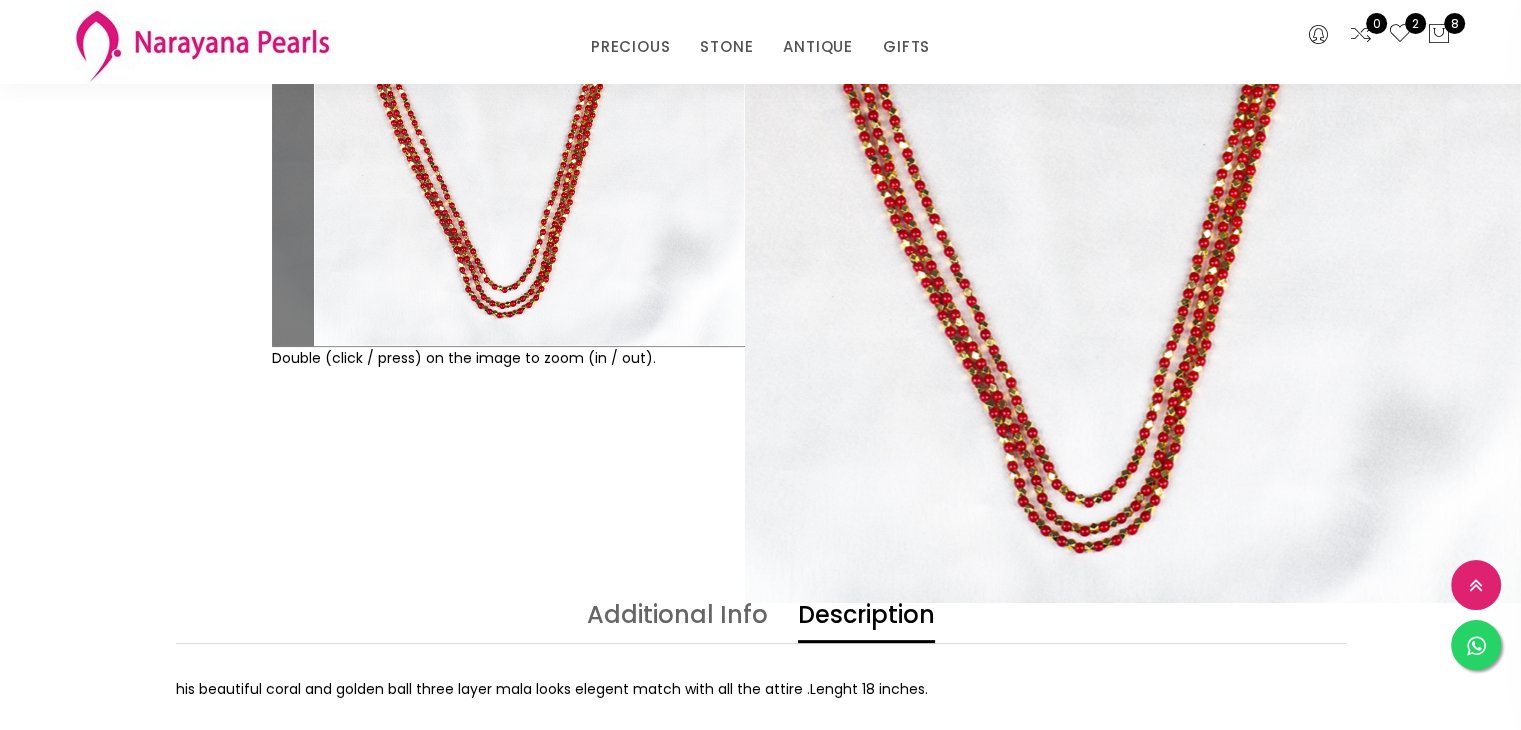 click on "NECKLACE sku : CHCZMC10002949012534002-00973 Rs   2339   Rs   2924 his beautiful coral and golden ball three layer  mala looks elegent match with all the attire .Lenght 18 inches. COLOR  : GOLD PRECIOUS CUSTOM MADE-GEMS  Add To Cart   Buy now" at bounding box center (1061, 188) 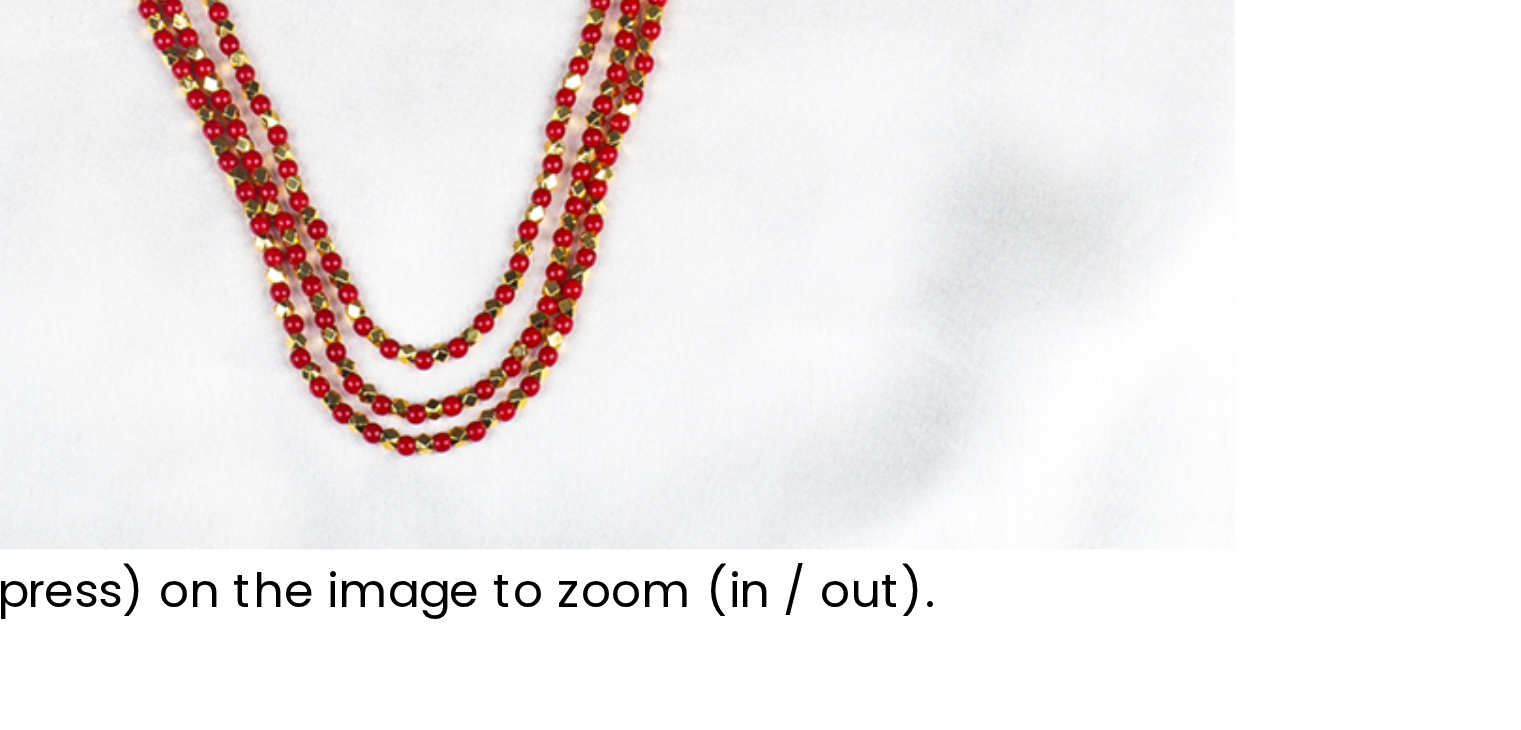 scroll, scrollTop: 377, scrollLeft: 0, axis: vertical 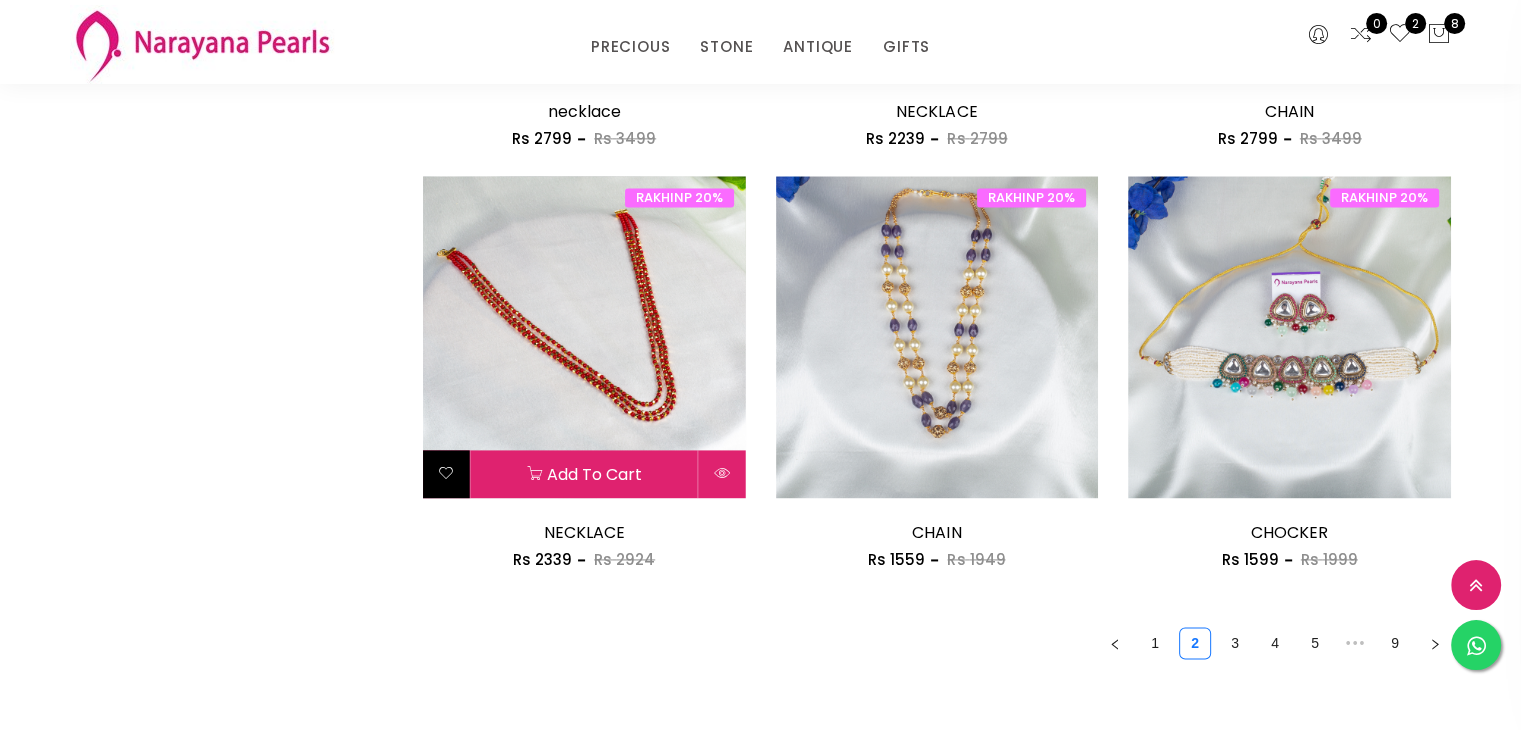 click at bounding box center (584, 337) 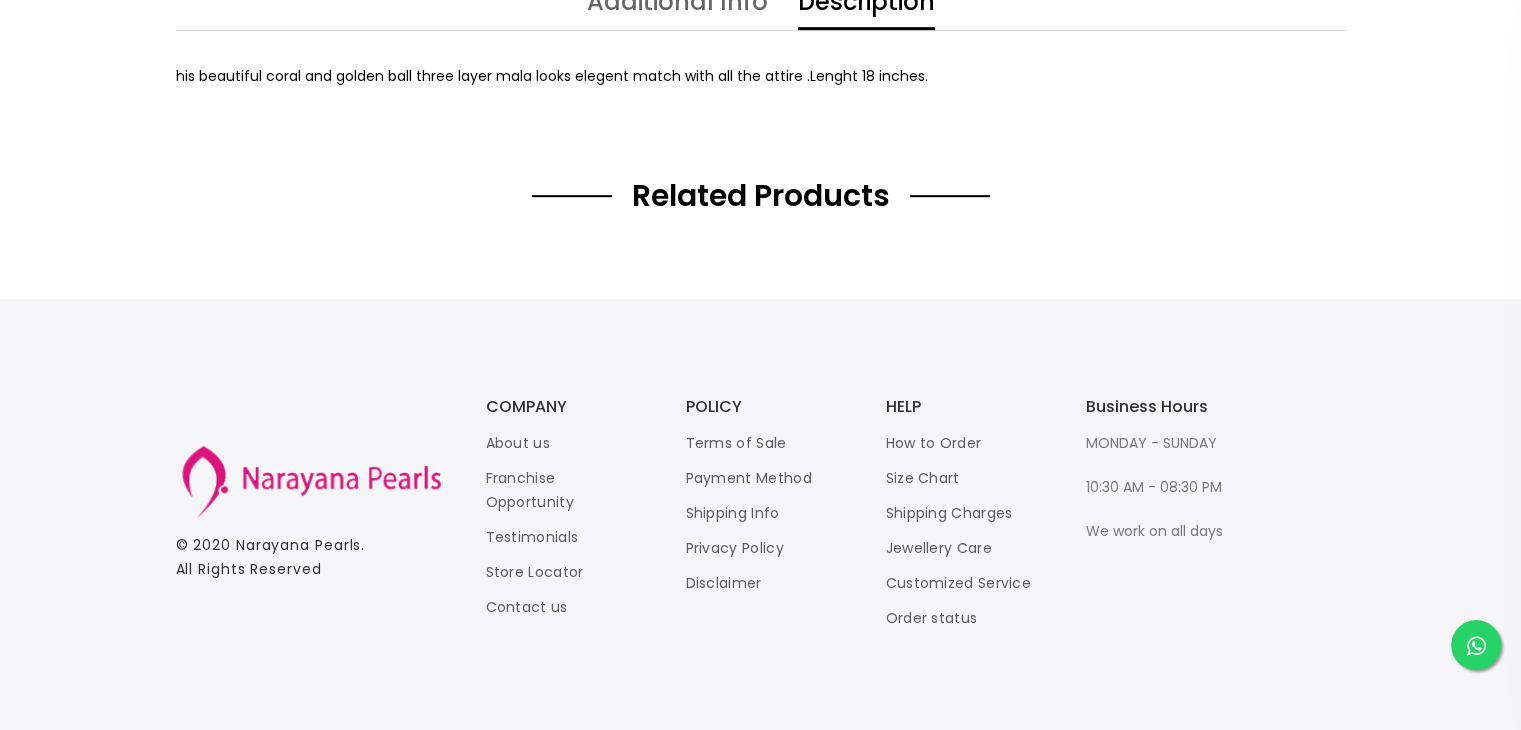 scroll, scrollTop: 0, scrollLeft: 0, axis: both 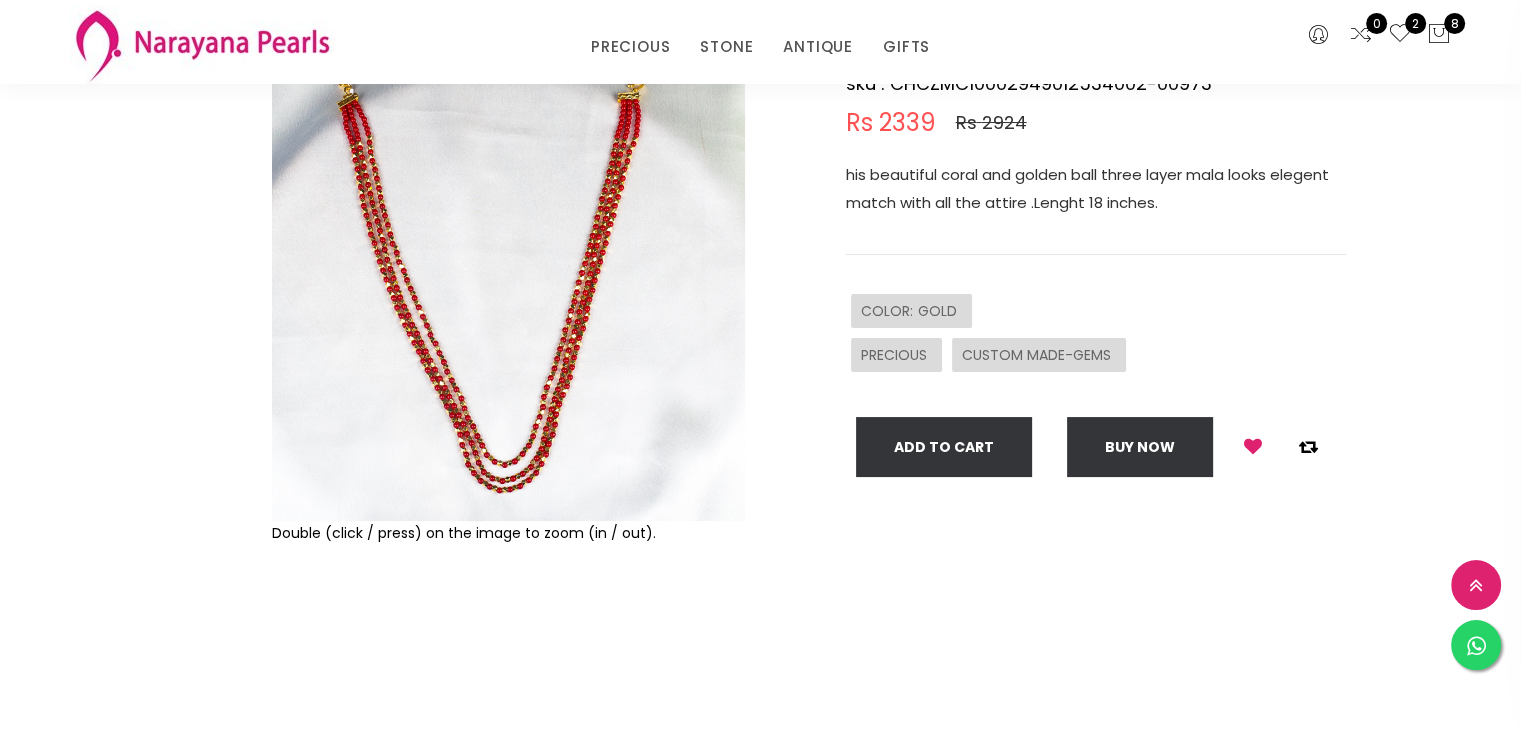 click at bounding box center [508, 284] 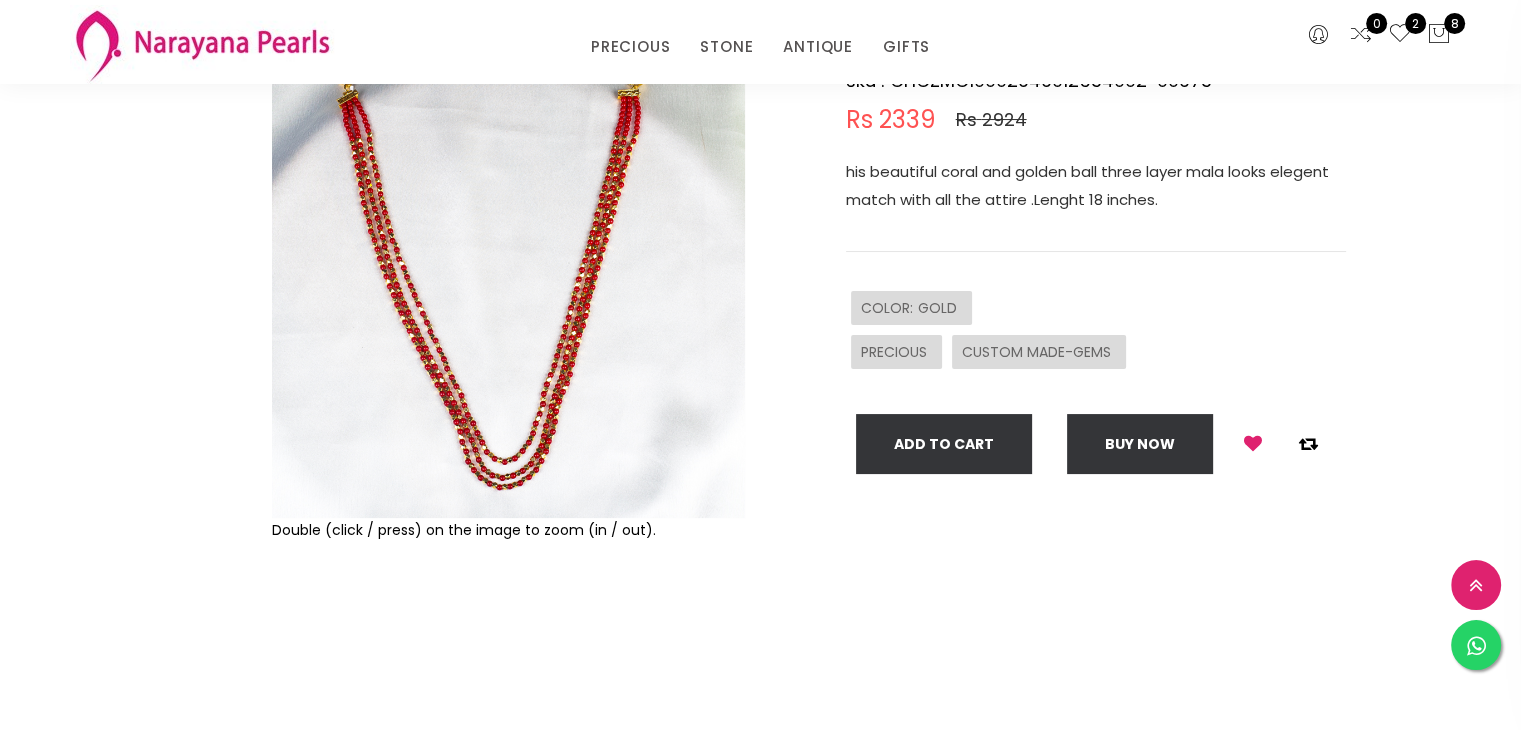 scroll, scrollTop: 192, scrollLeft: 0, axis: vertical 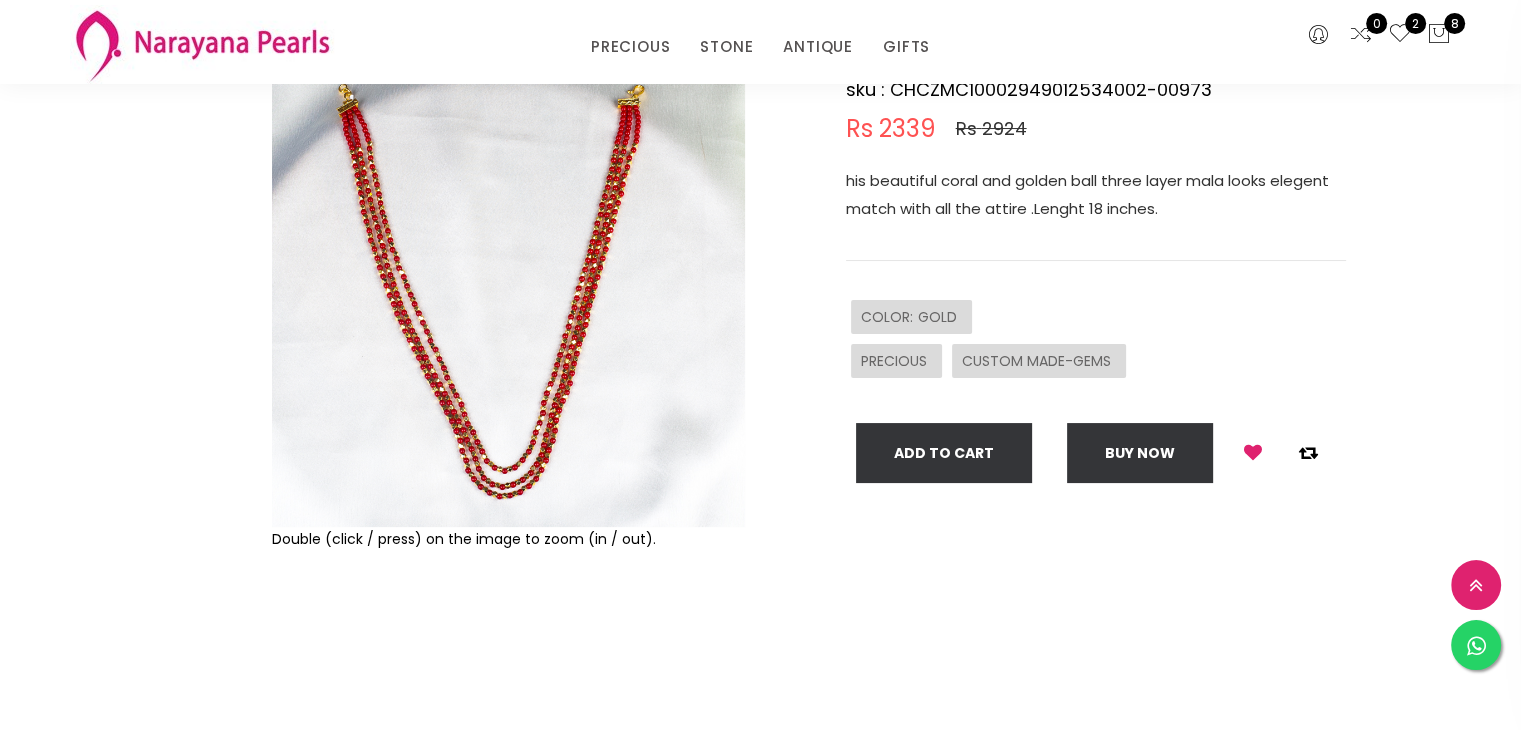 click at bounding box center (508, 290) 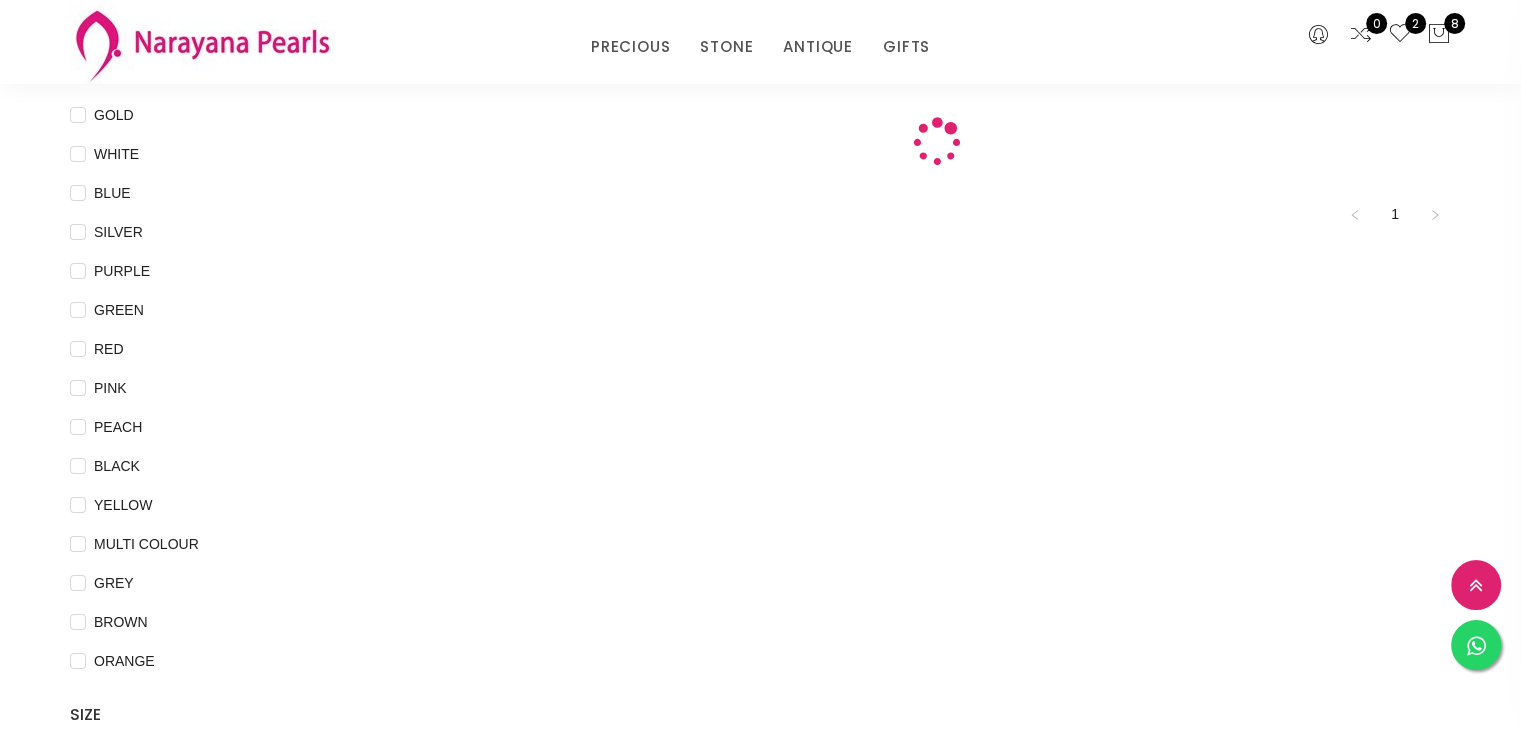 scroll, scrollTop: 917, scrollLeft: 0, axis: vertical 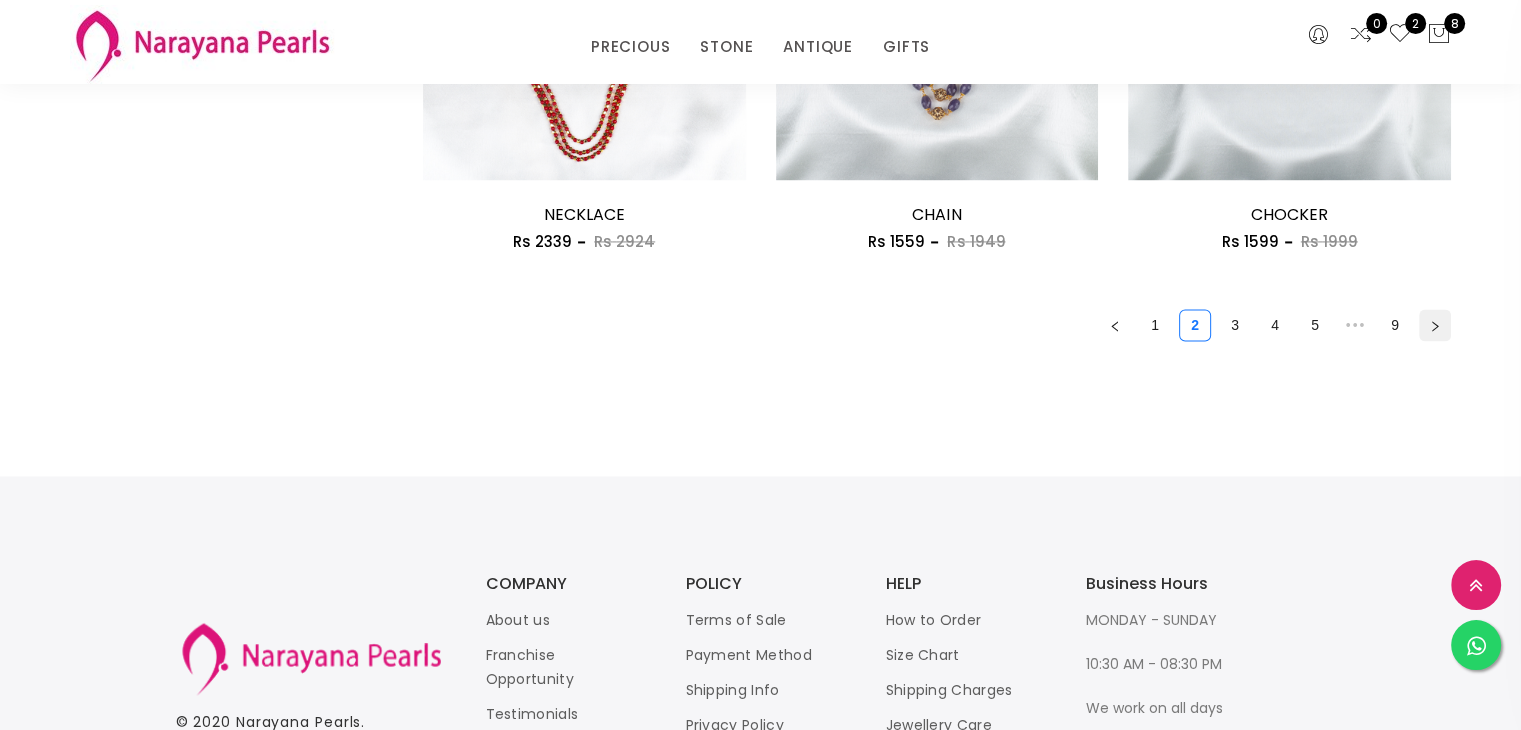 click 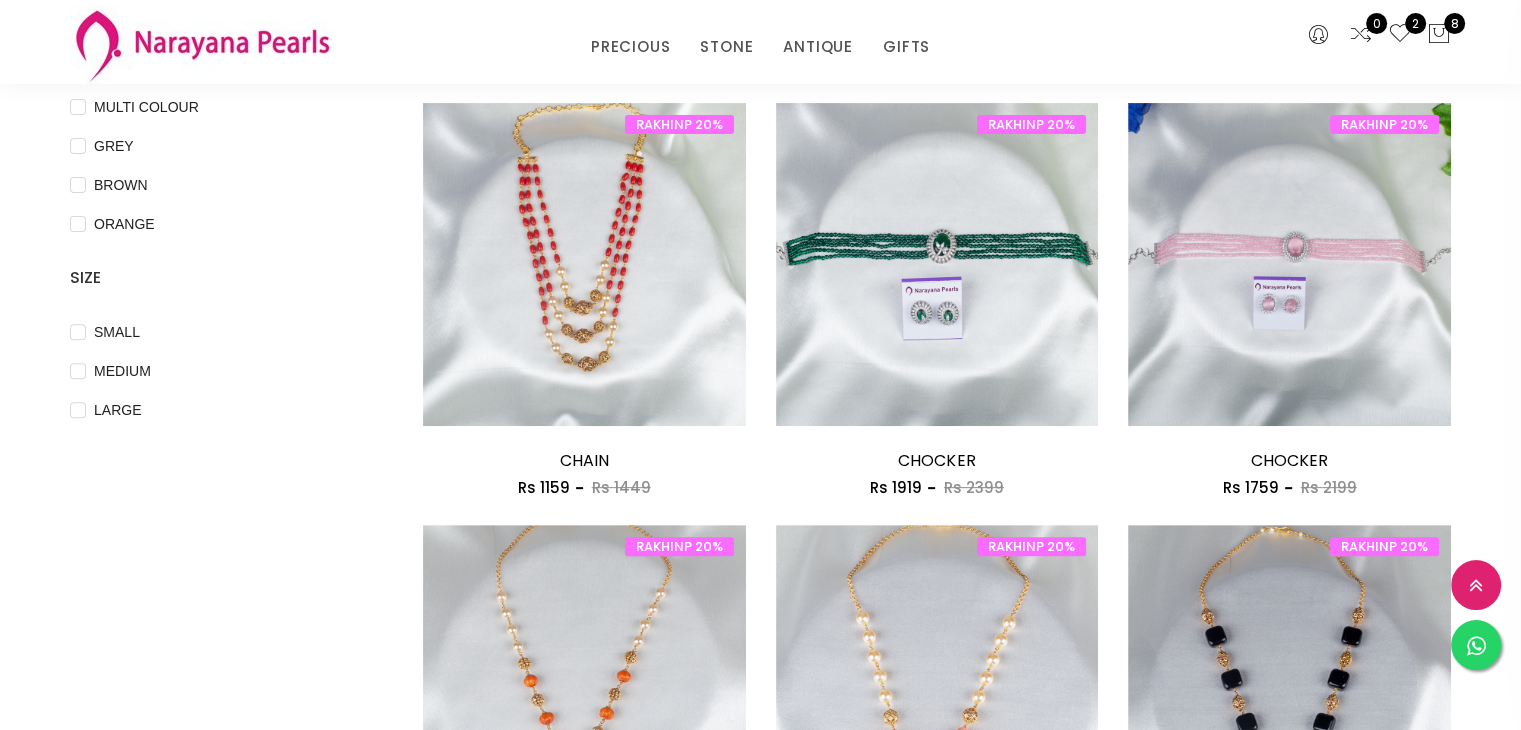 scroll, scrollTop: 620, scrollLeft: 0, axis: vertical 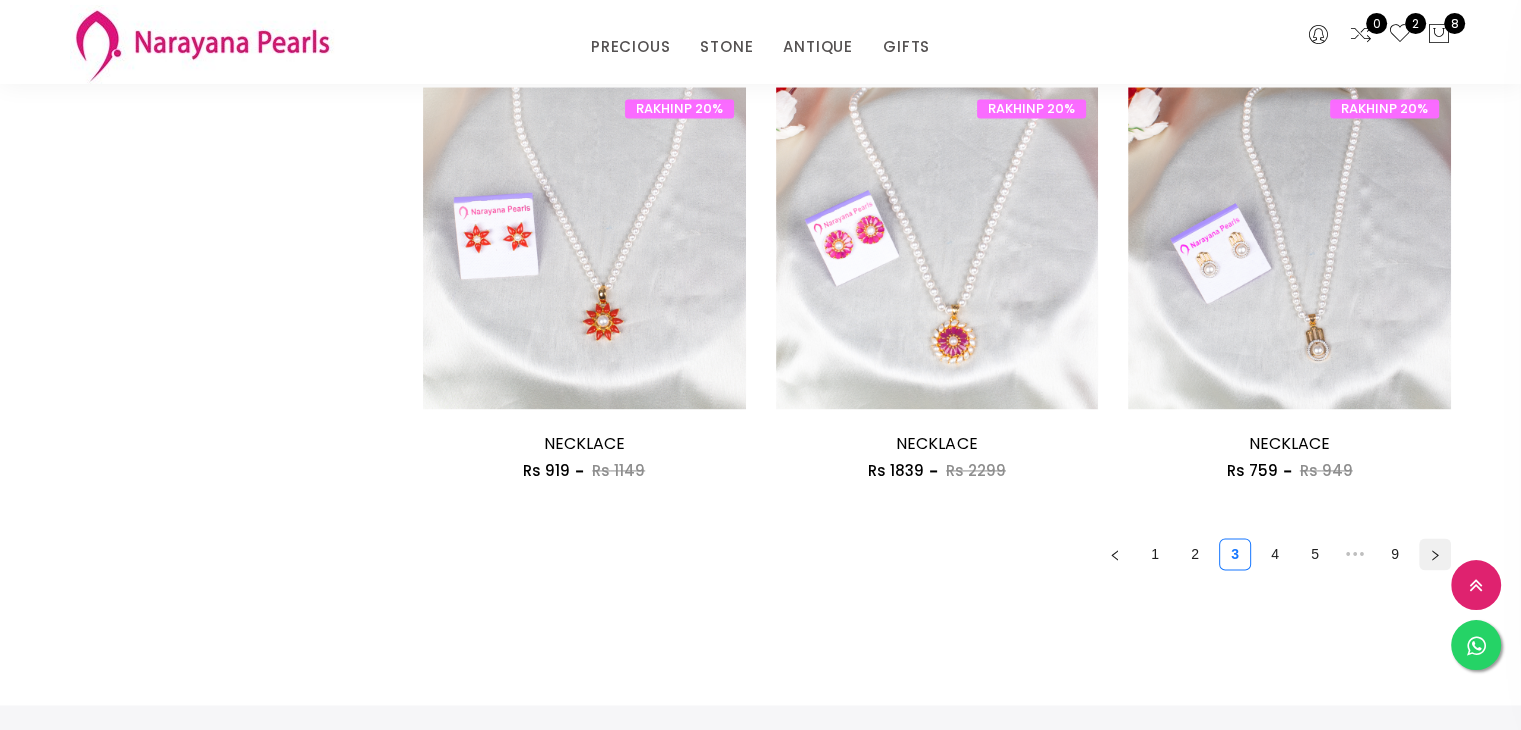 click 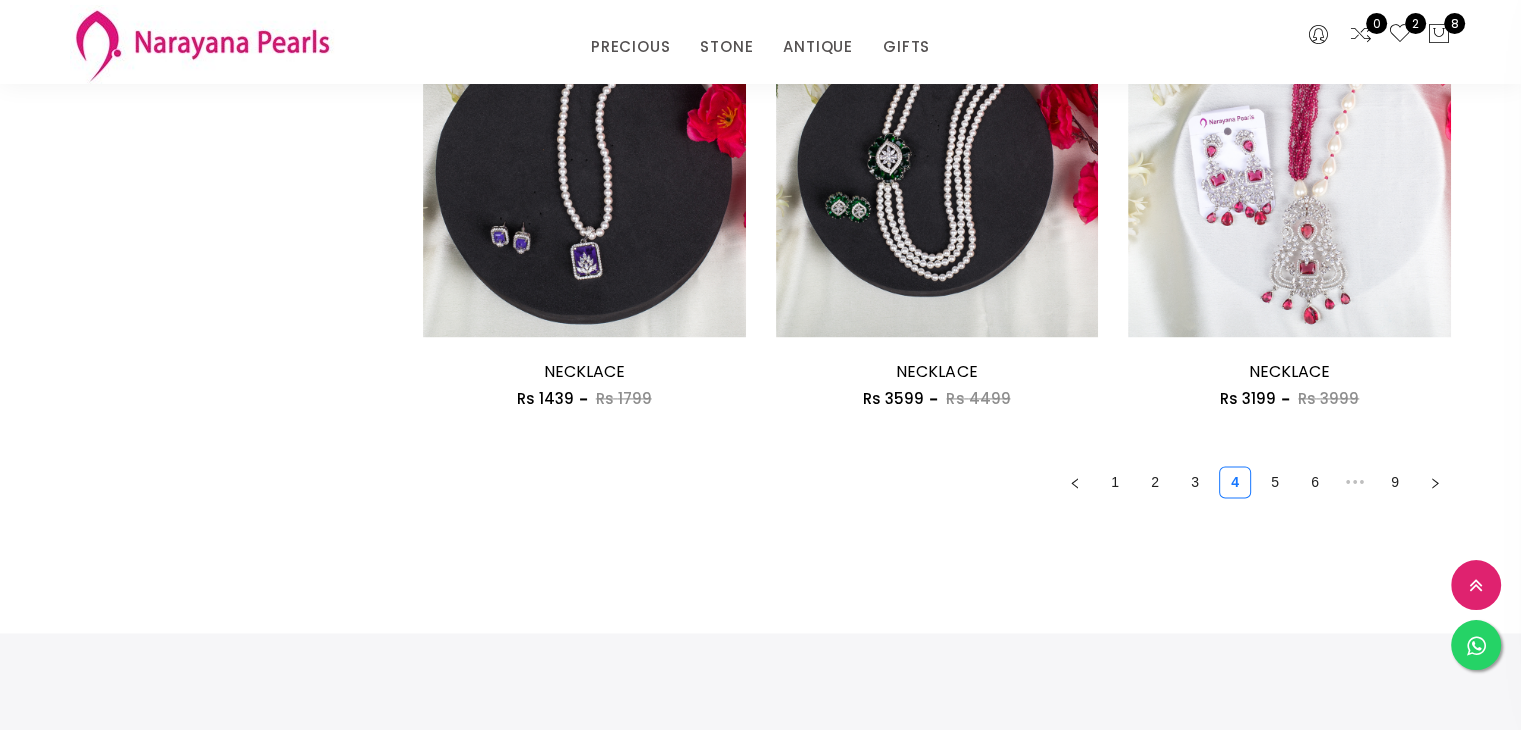 scroll, scrollTop: 2848, scrollLeft: 0, axis: vertical 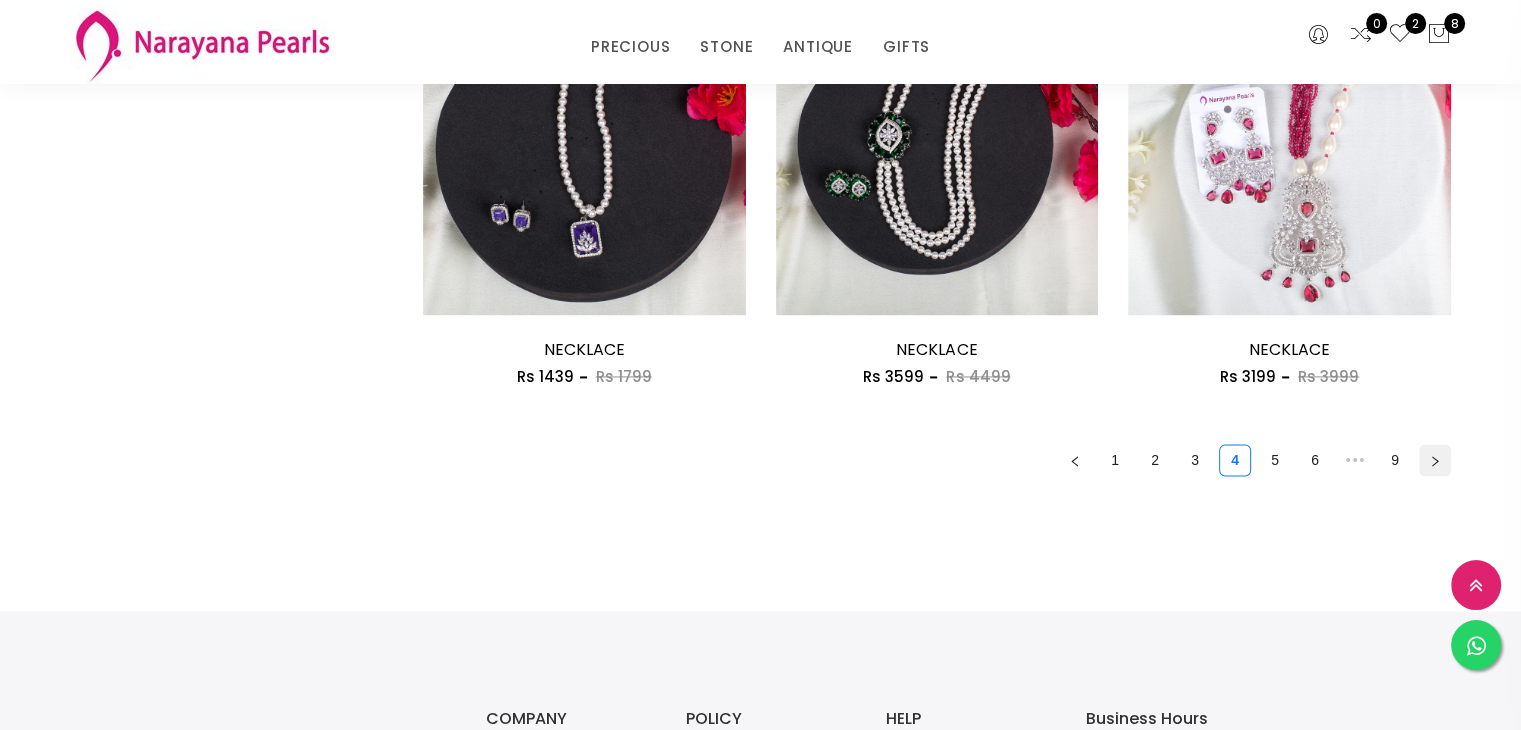 click 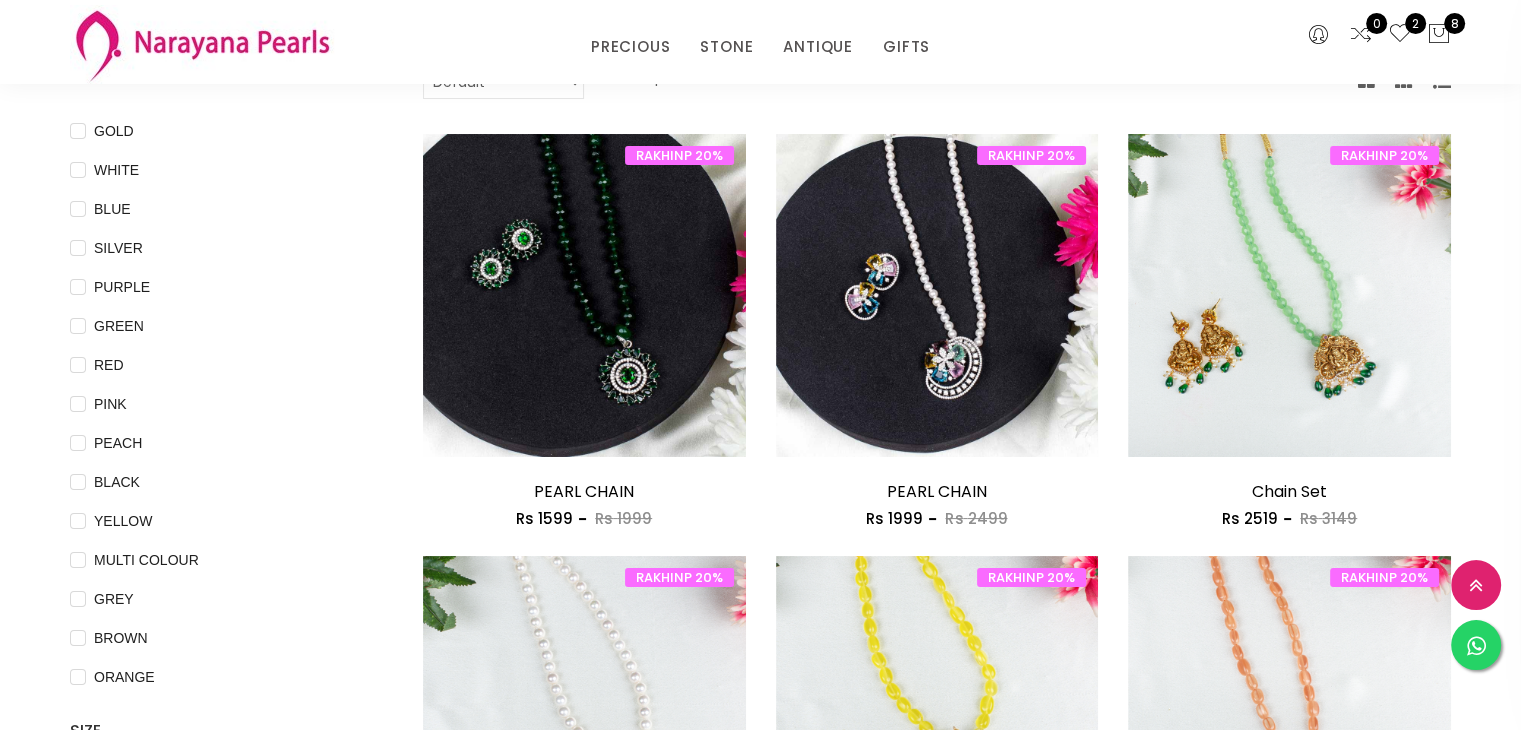 scroll, scrollTop: 180, scrollLeft: 0, axis: vertical 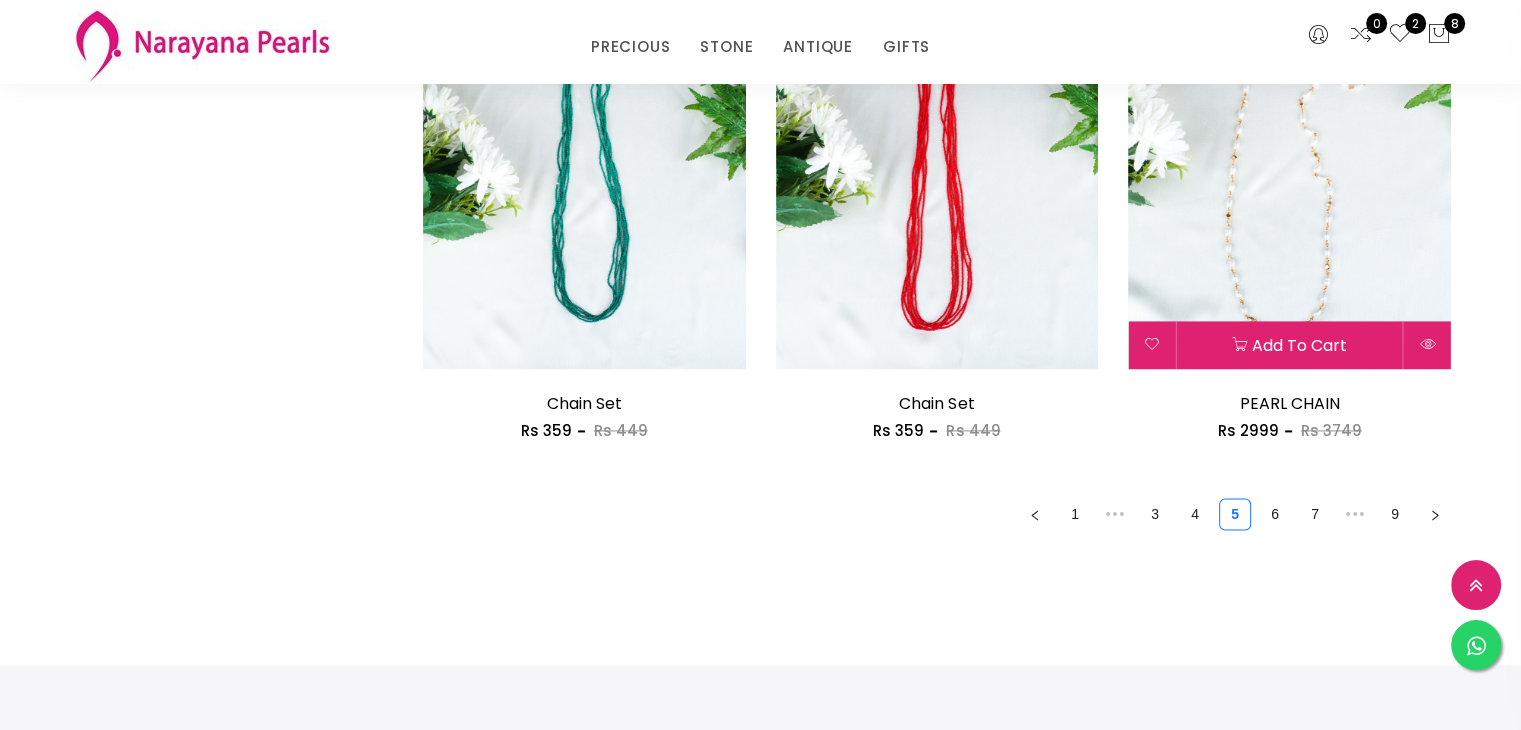click at bounding box center (1289, 208) 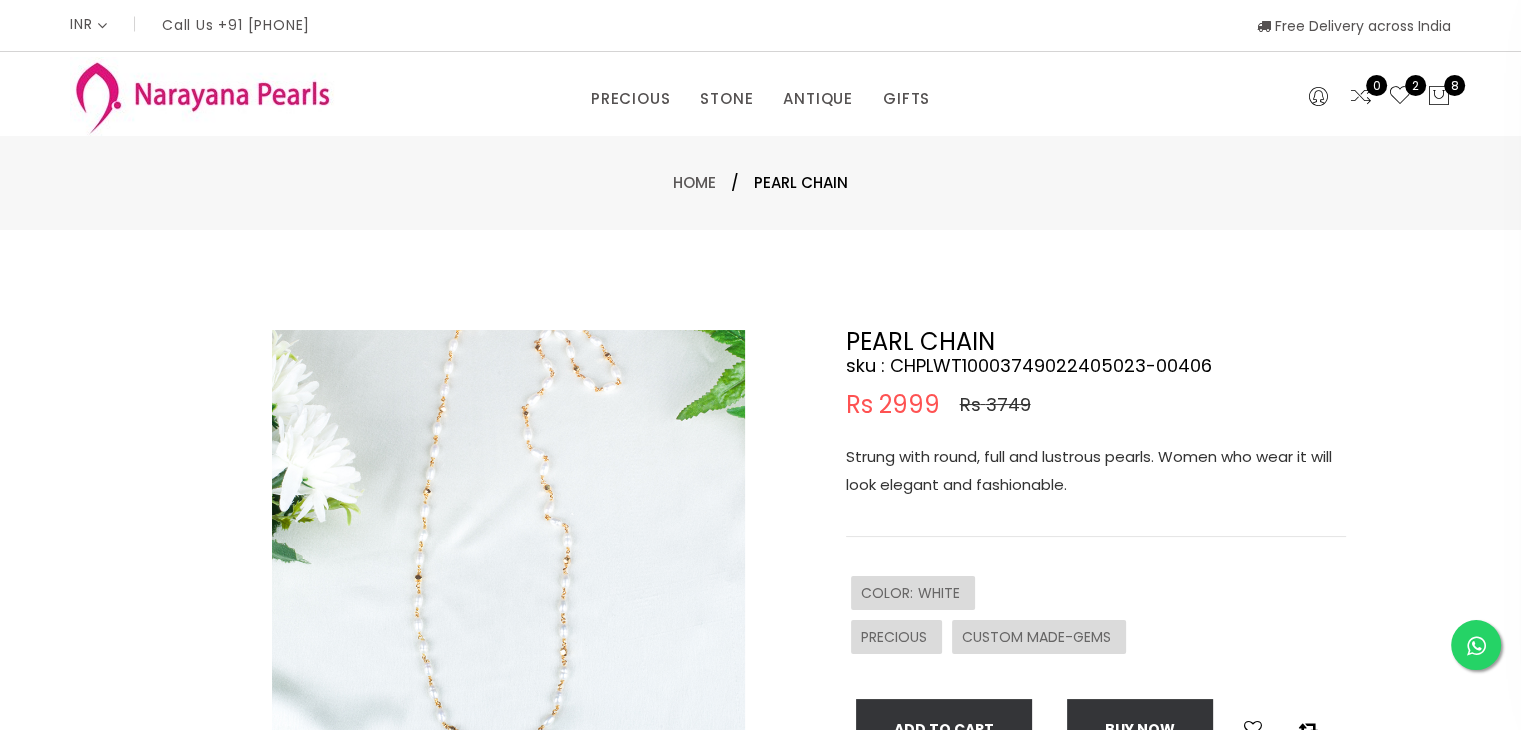 click at bounding box center (508, 566) 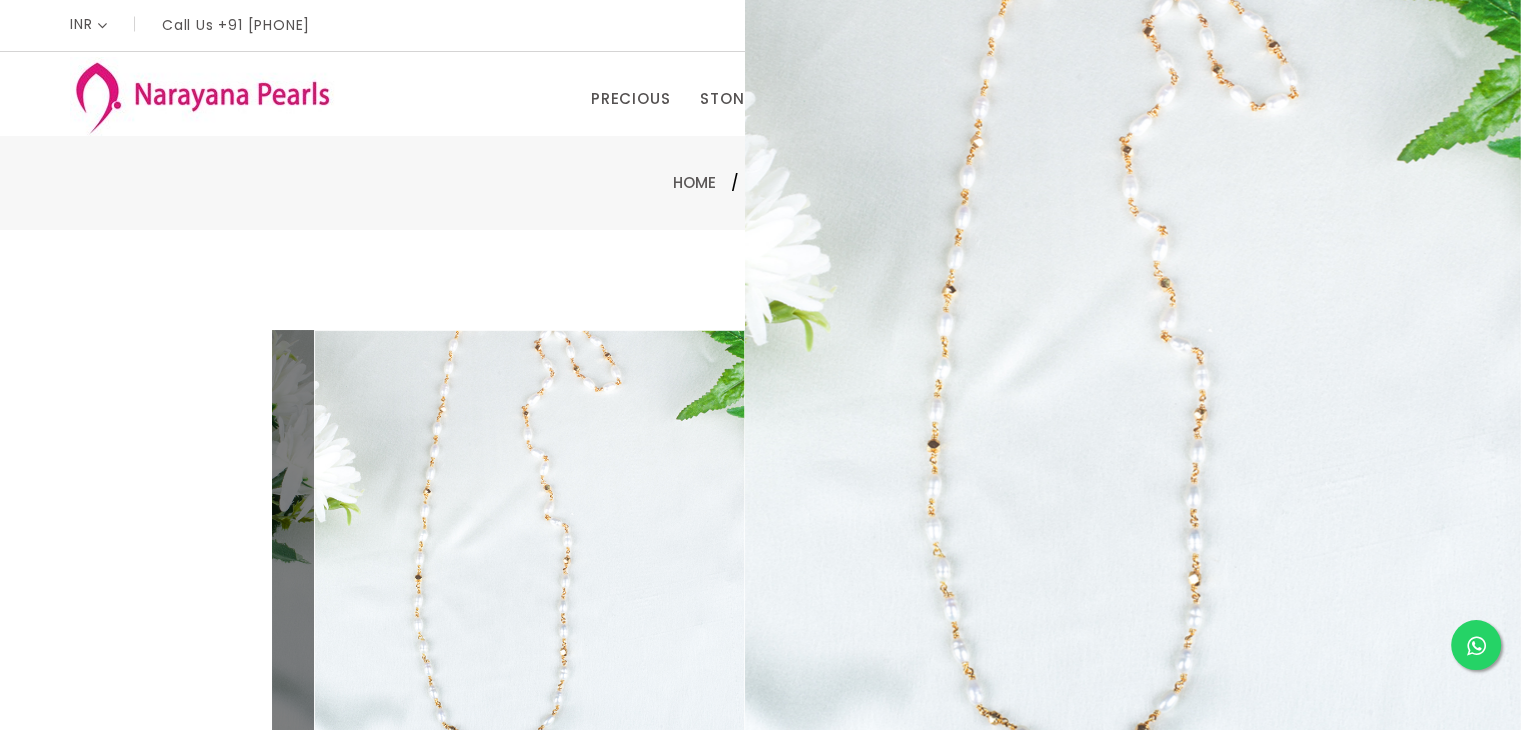 click at bounding box center (508, 566) 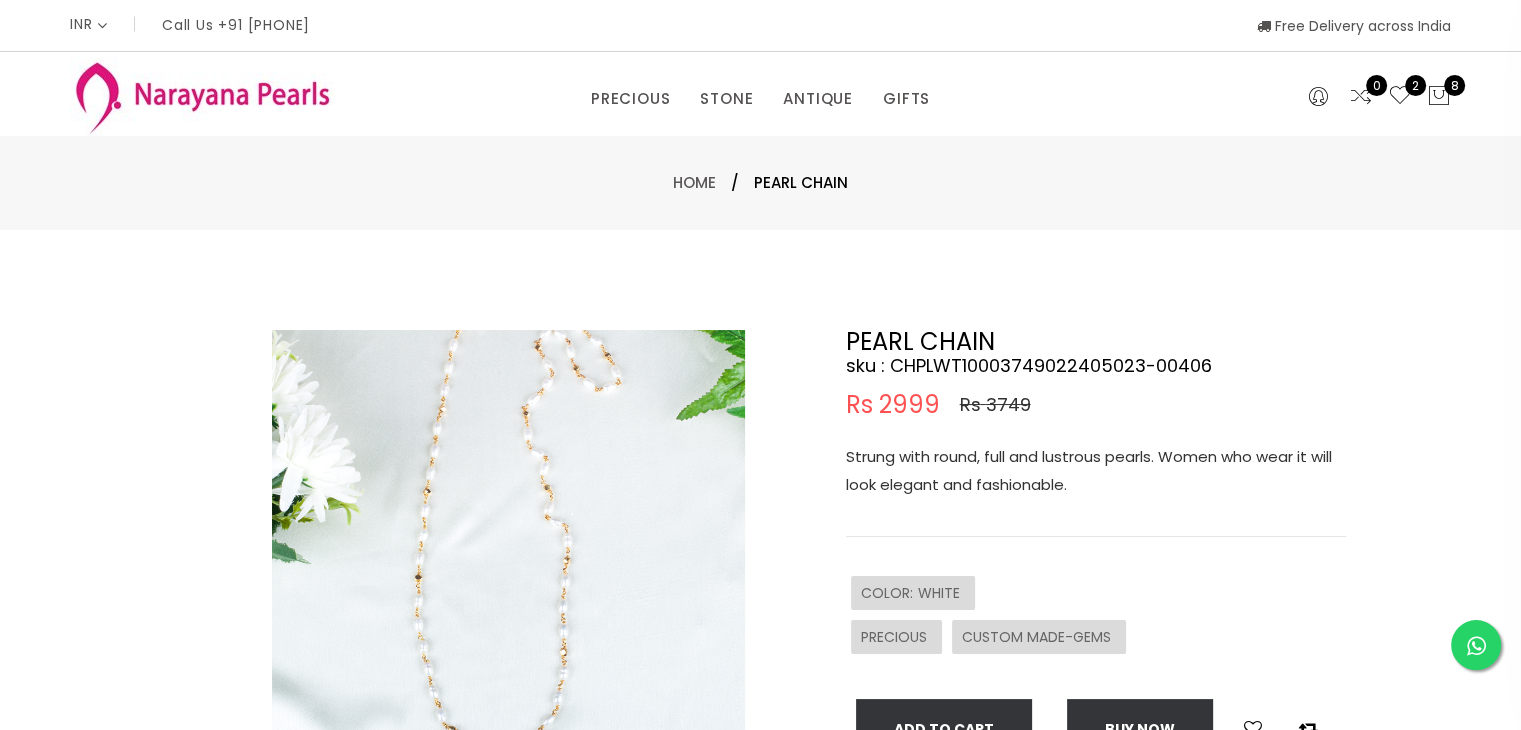 click at bounding box center [508, 566] 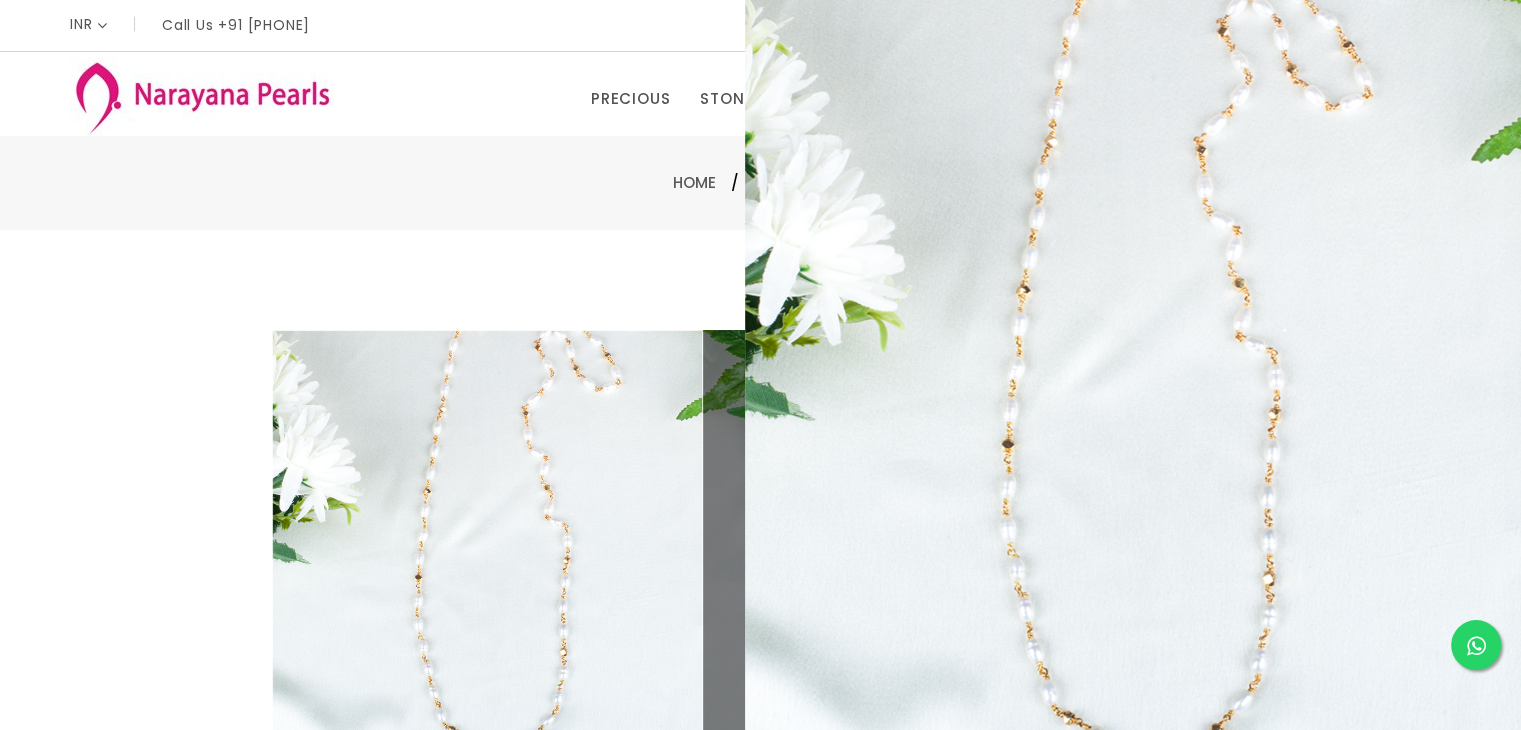 scroll, scrollTop: 917, scrollLeft: 0, axis: vertical 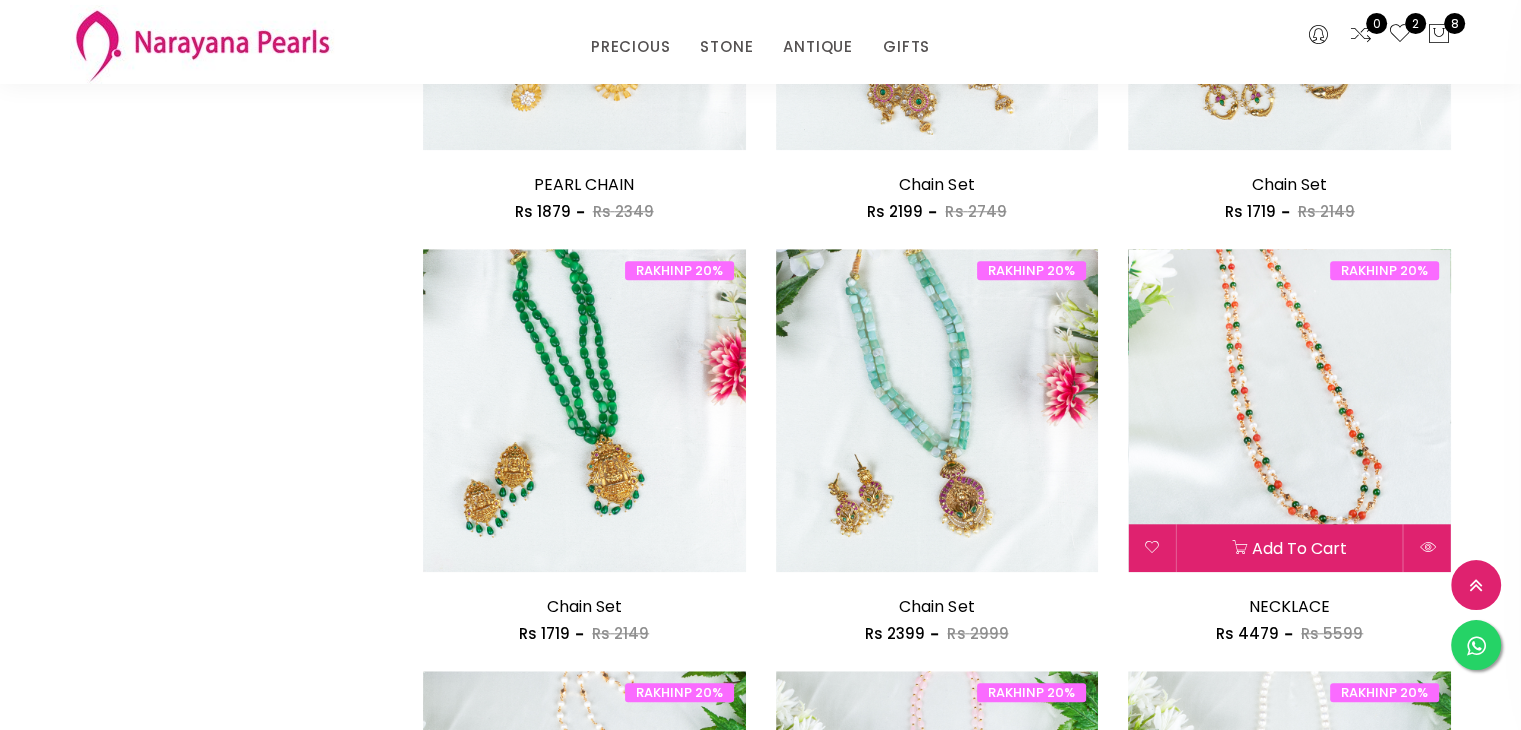 click at bounding box center [1289, 410] 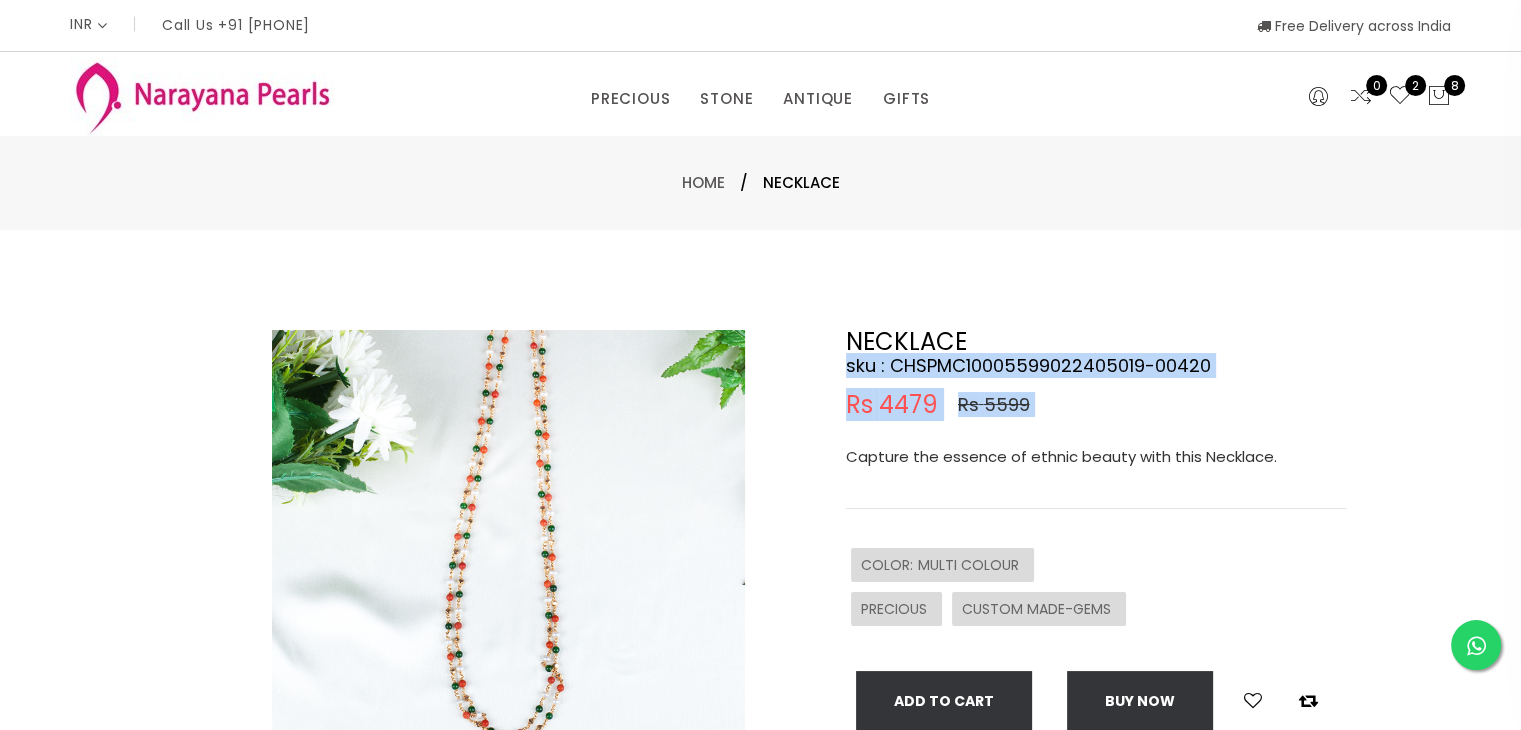 click at bounding box center (508, 566) 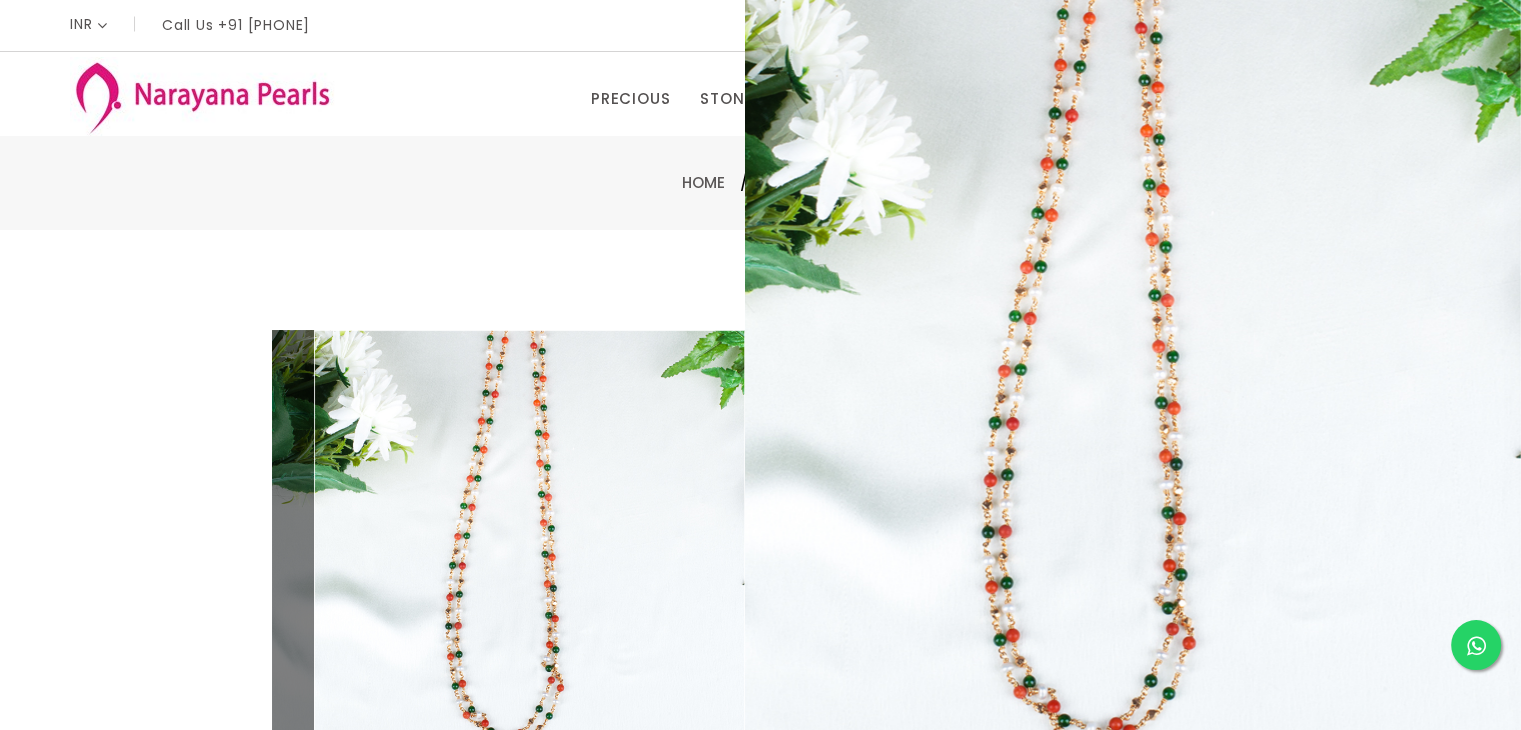 click on "NECKLACE sku : CHSPMC10005599022405019-00420 Rs   4479   Rs   5599 Capture the essence of ethnic beauty with this Necklace. COLOR  : MULTI COLOUR PRECIOUS CUSTOM MADE-GEMS  Add To Cart   Buy now" at bounding box center [1096, 530] 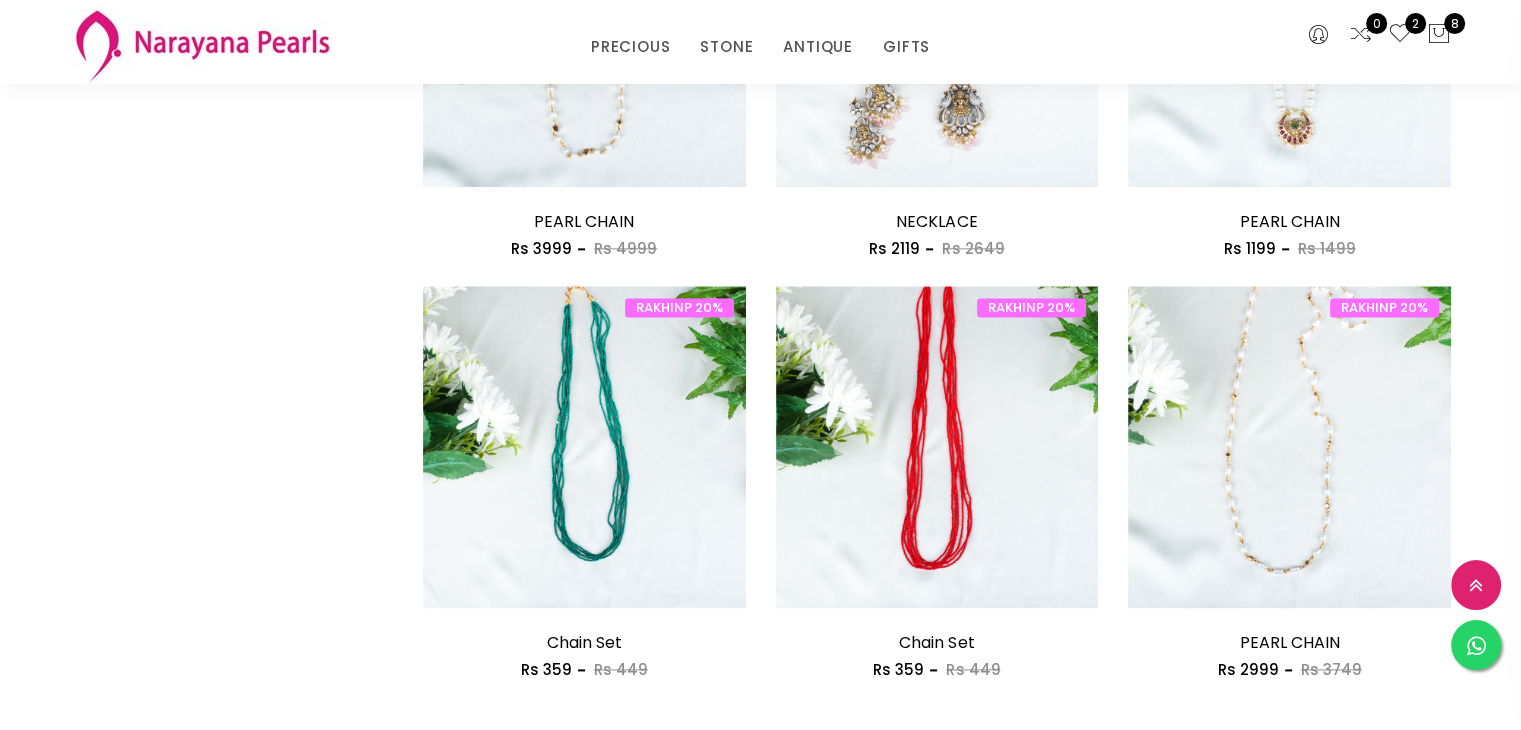scroll, scrollTop: 2560, scrollLeft: 0, axis: vertical 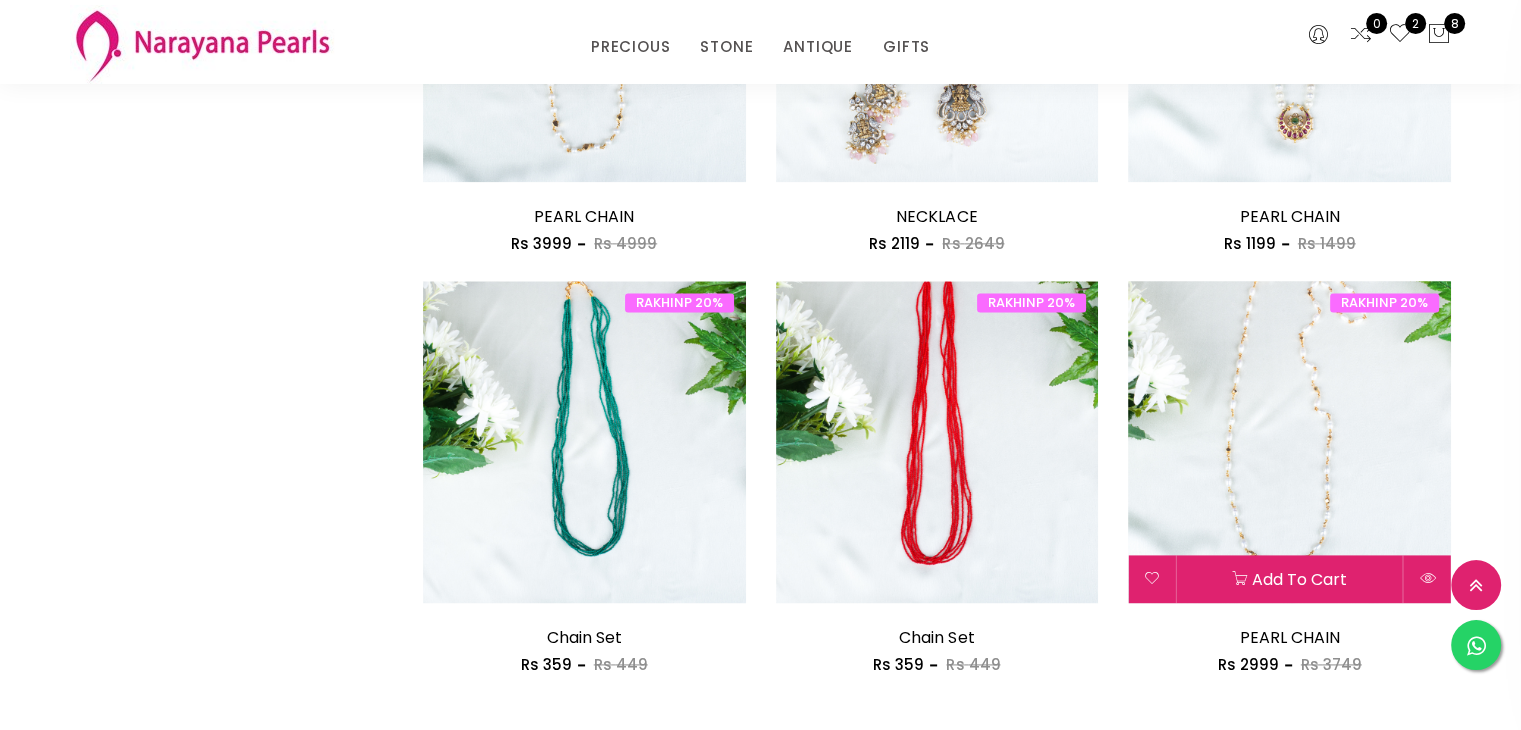 click at bounding box center (1289, 442) 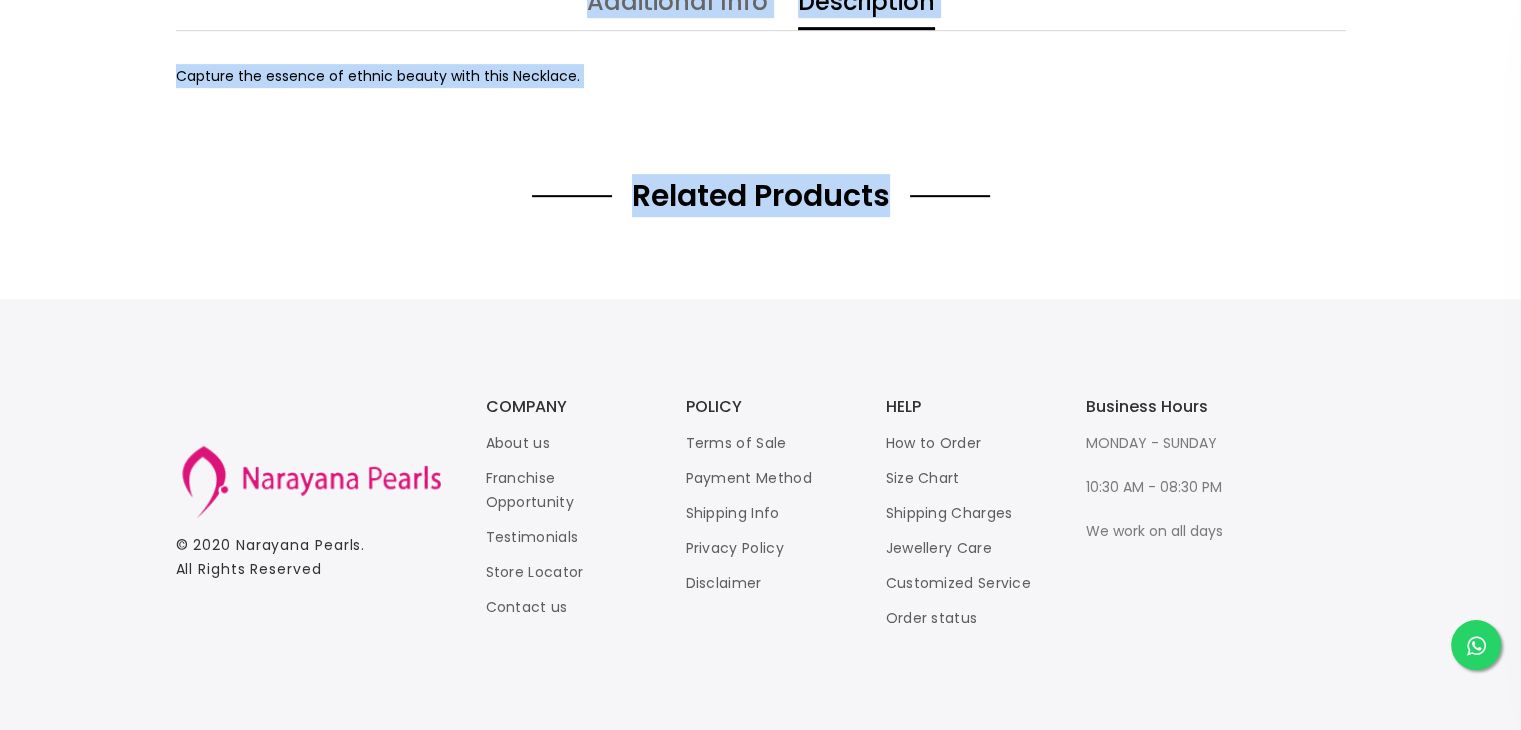 scroll, scrollTop: 0, scrollLeft: 0, axis: both 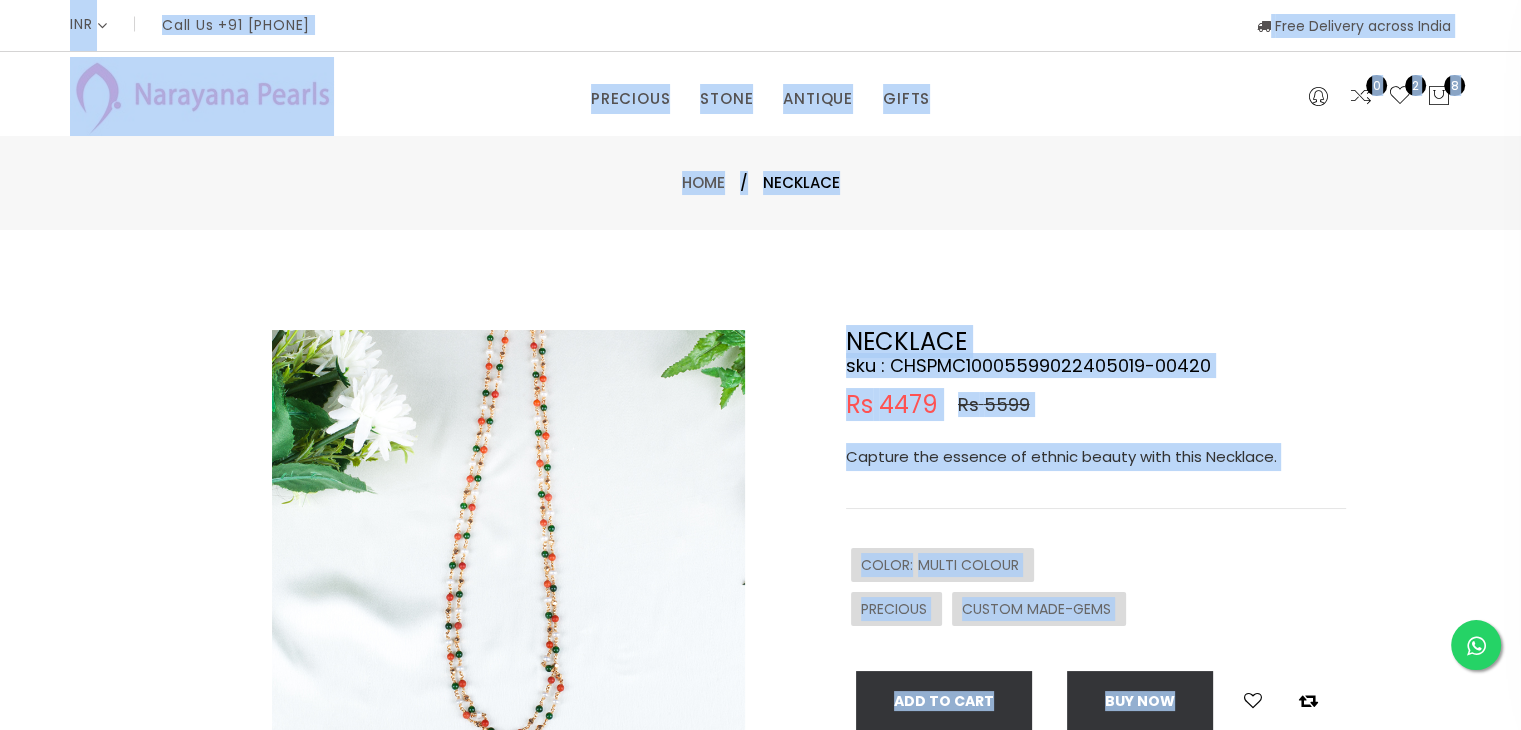 click on "NECKLACE sku : CHSPMC10005599022405019-00420 Rs   4479   Rs   5599 Capture the essence of ethnic beauty with this Necklace. COLOR  : MULTI COLOUR PRECIOUS CUSTOM MADE-GEMS  Add To Cart   Buy now" at bounding box center (1096, 530) 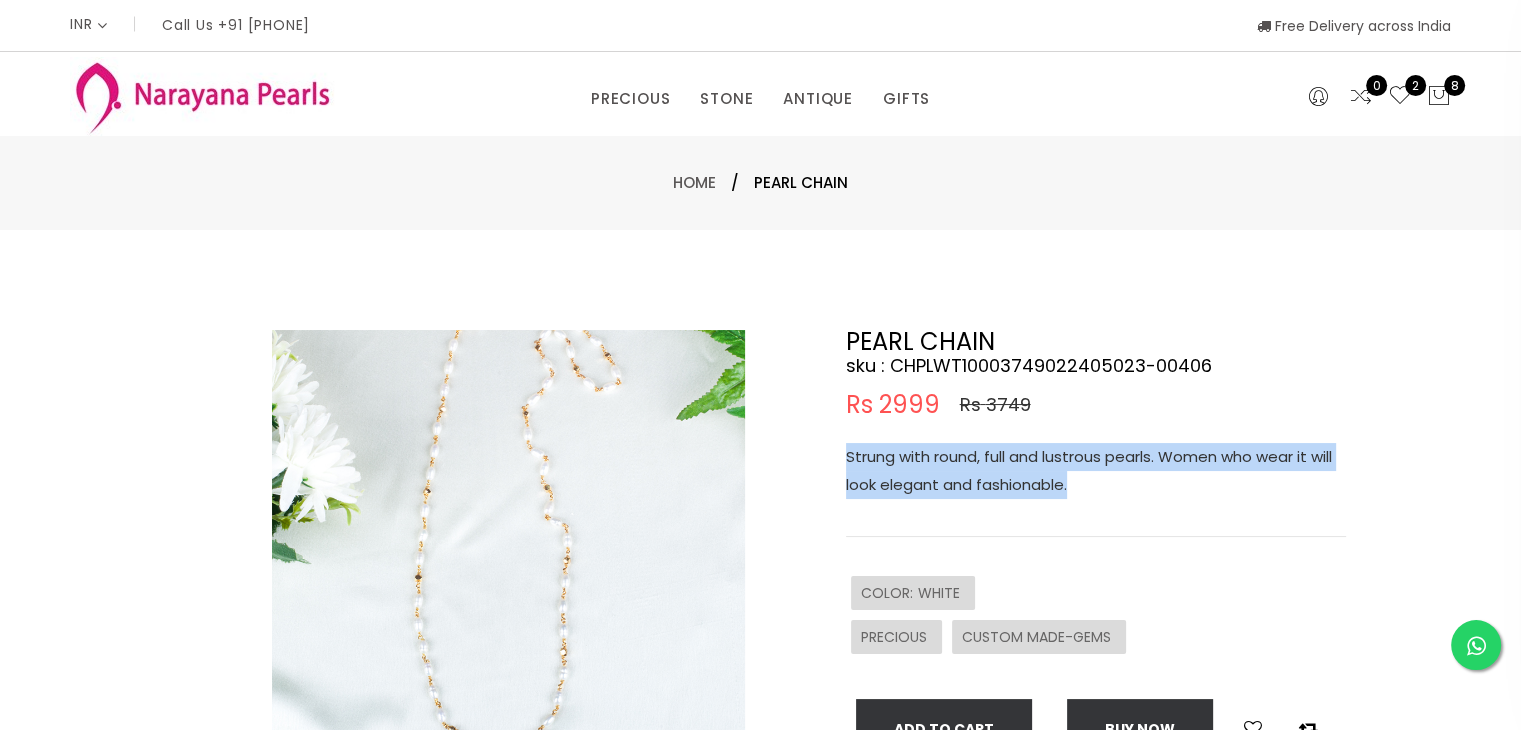 click at bounding box center [508, 566] 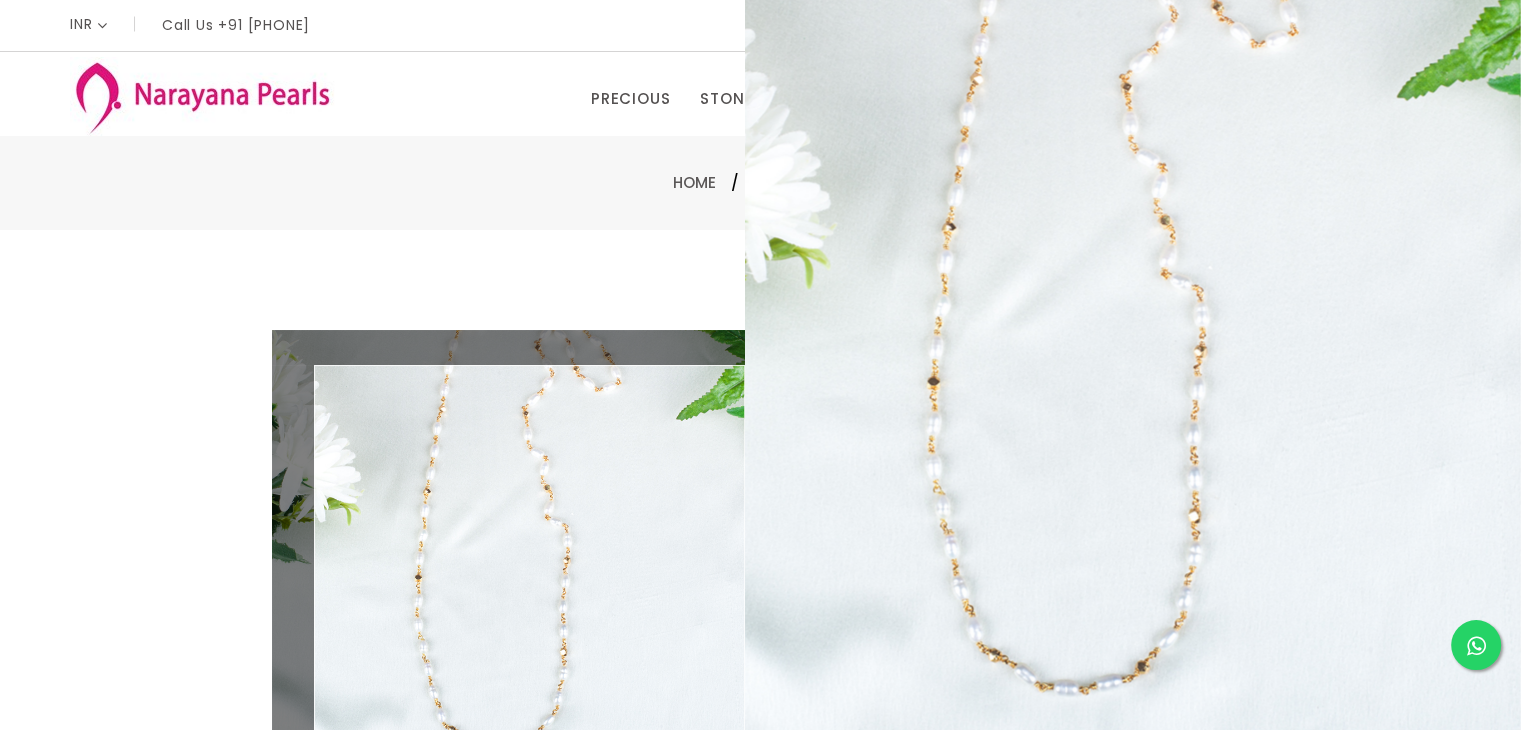 click at bounding box center (508, 566) 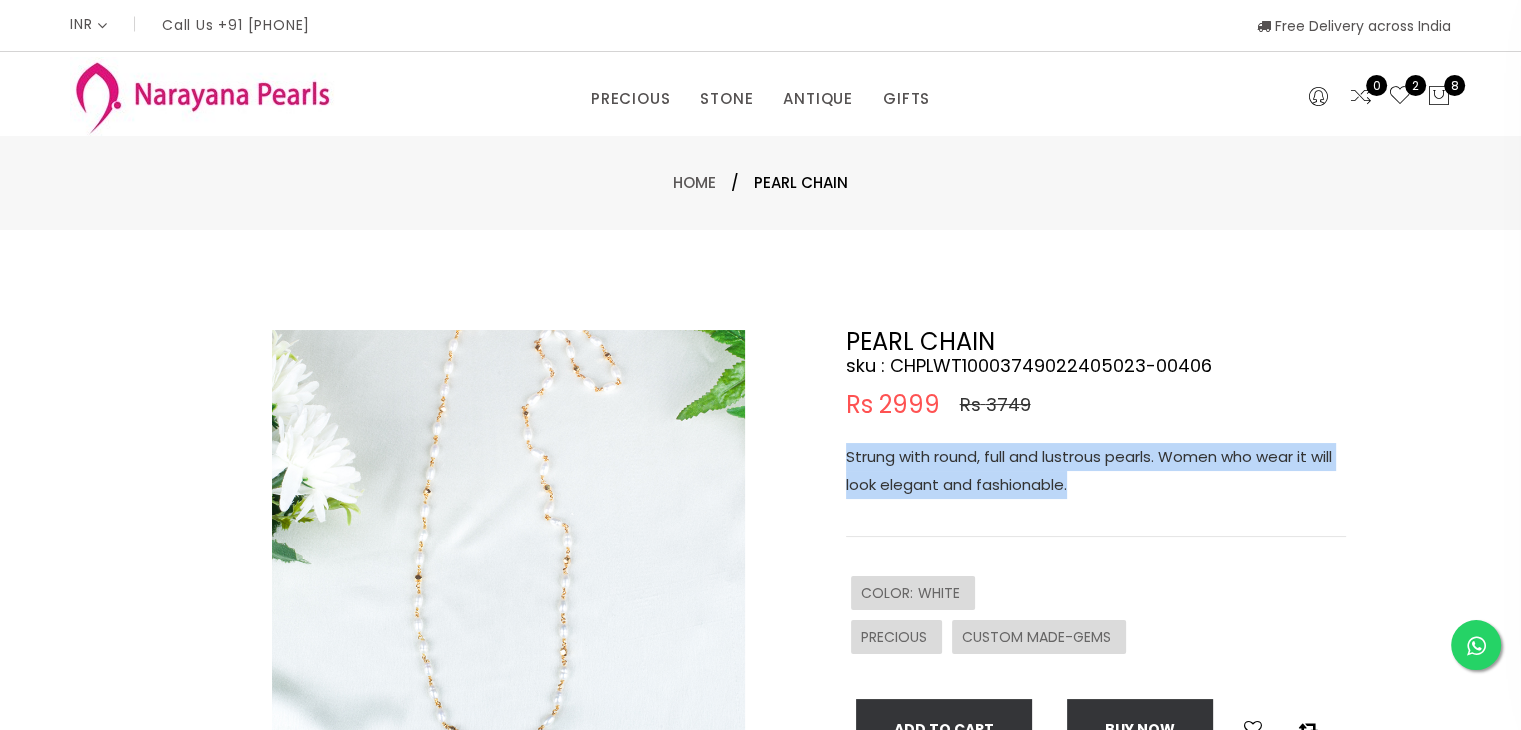 click at bounding box center [508, 566] 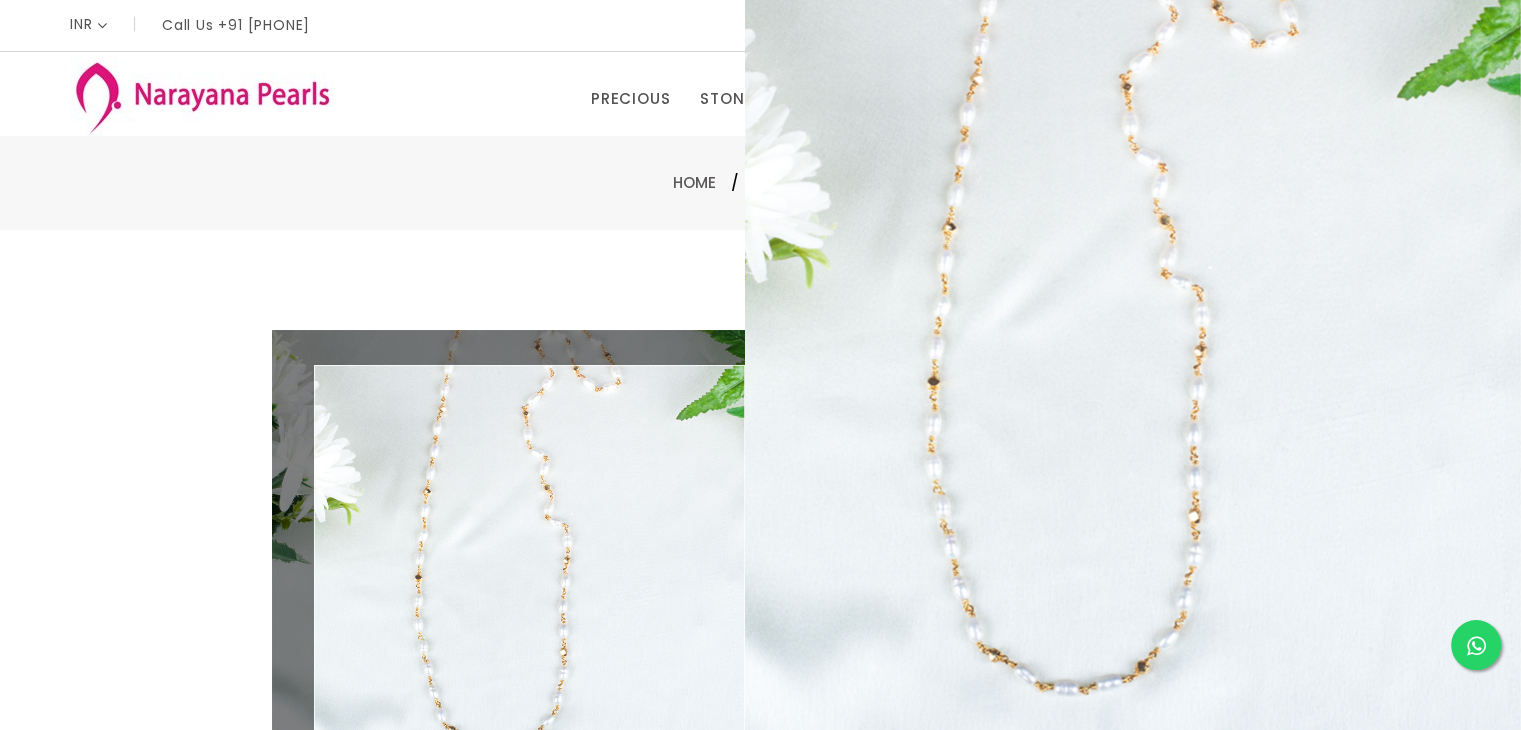 click at bounding box center (508, 566) 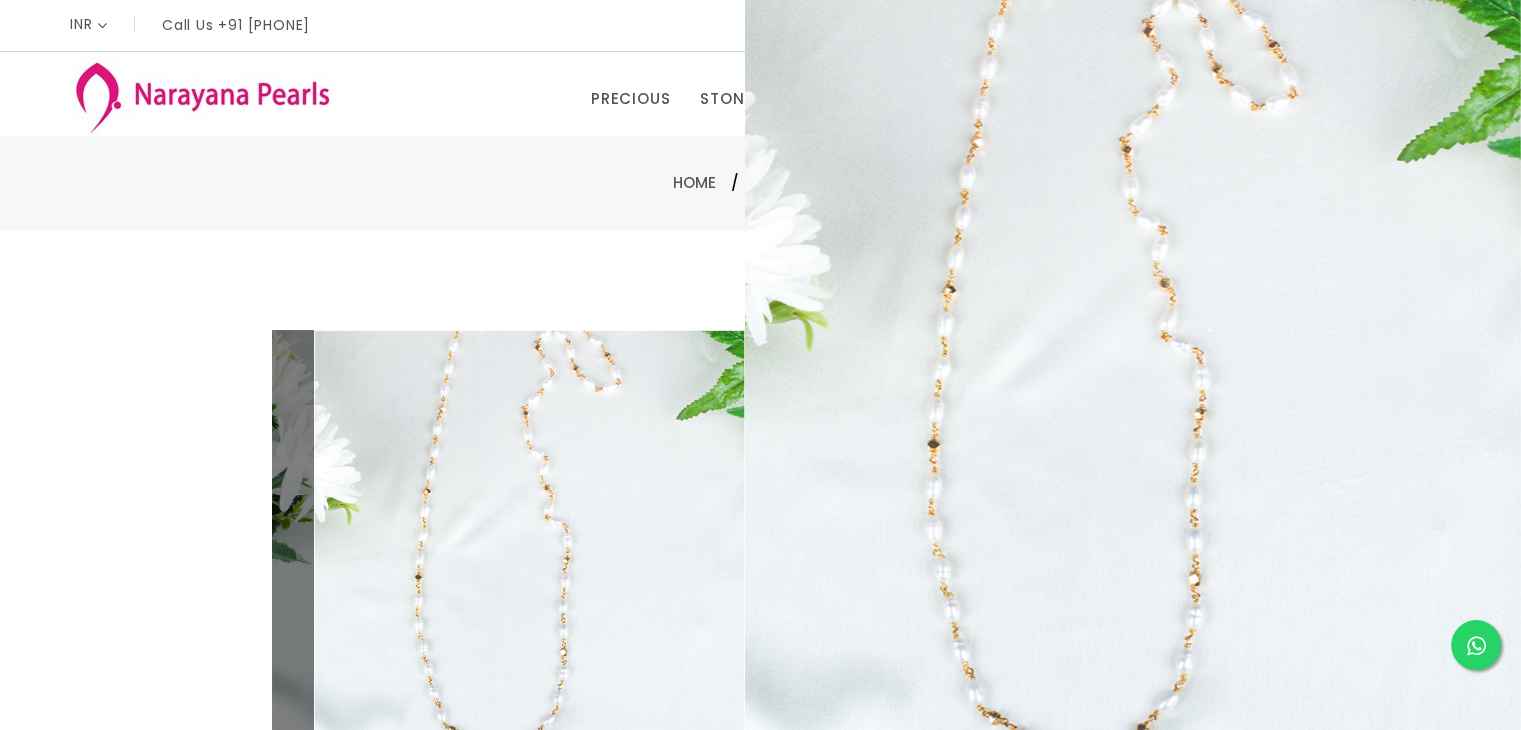 click on "PEARL CHAIN" at bounding box center (1096, 342) 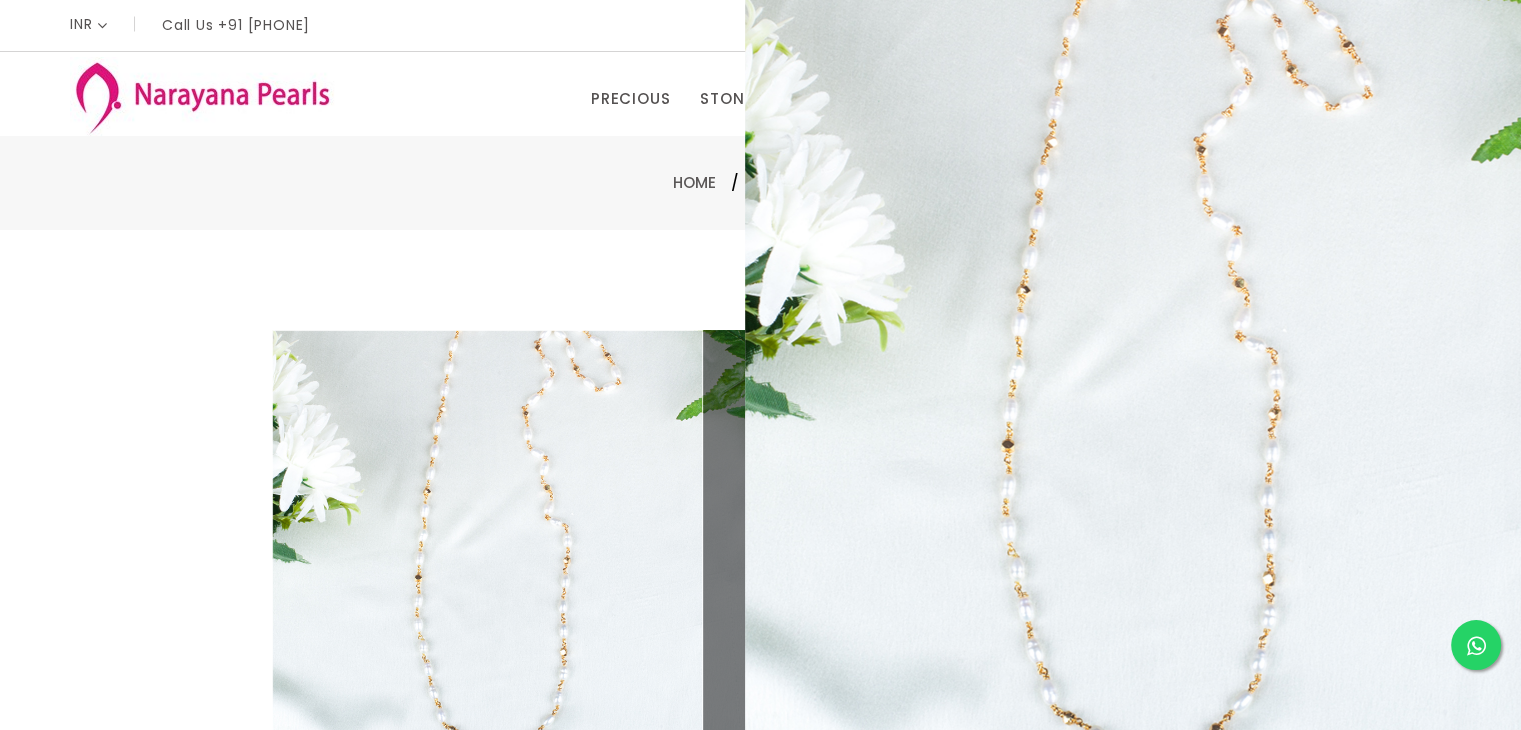 click at bounding box center (508, 566) 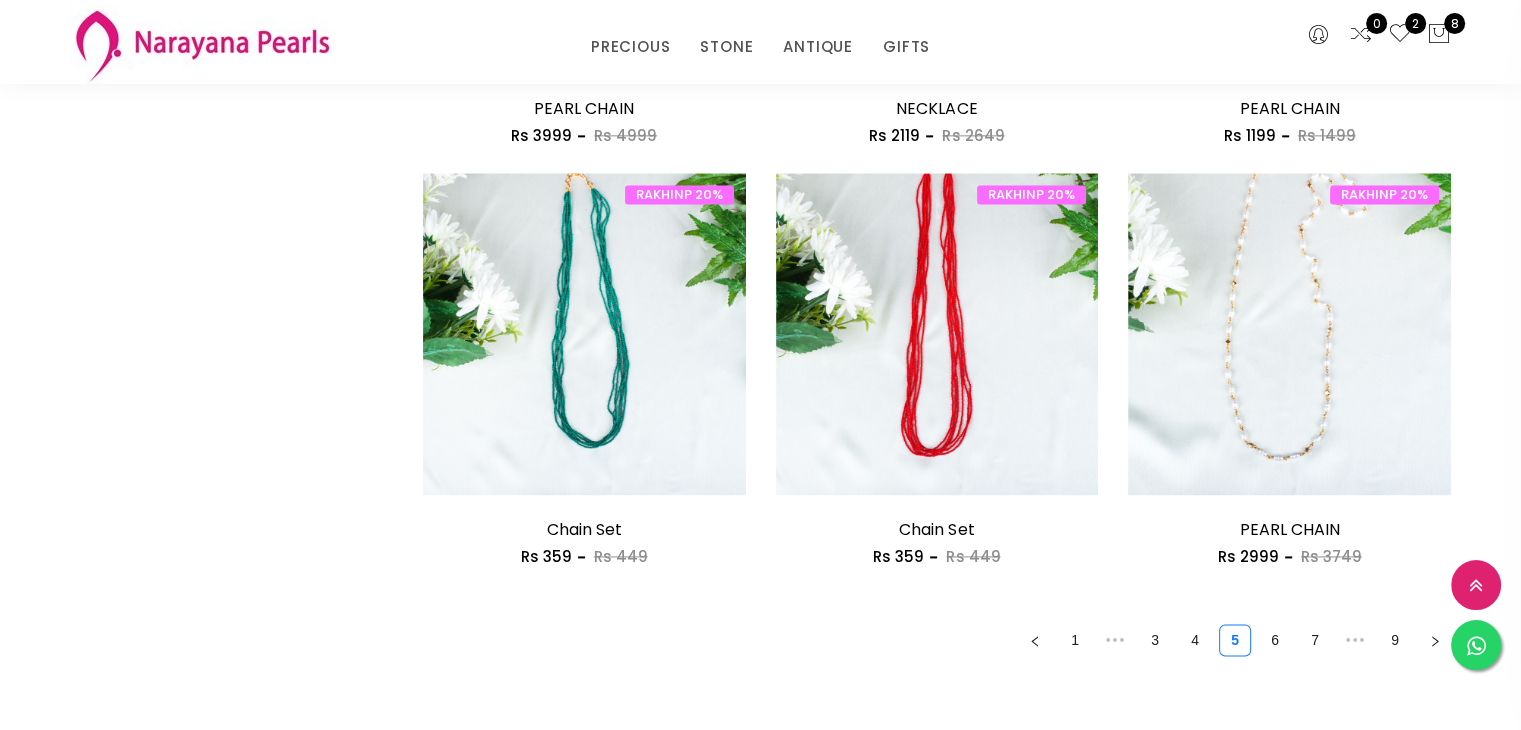 scroll, scrollTop: 2682, scrollLeft: 0, axis: vertical 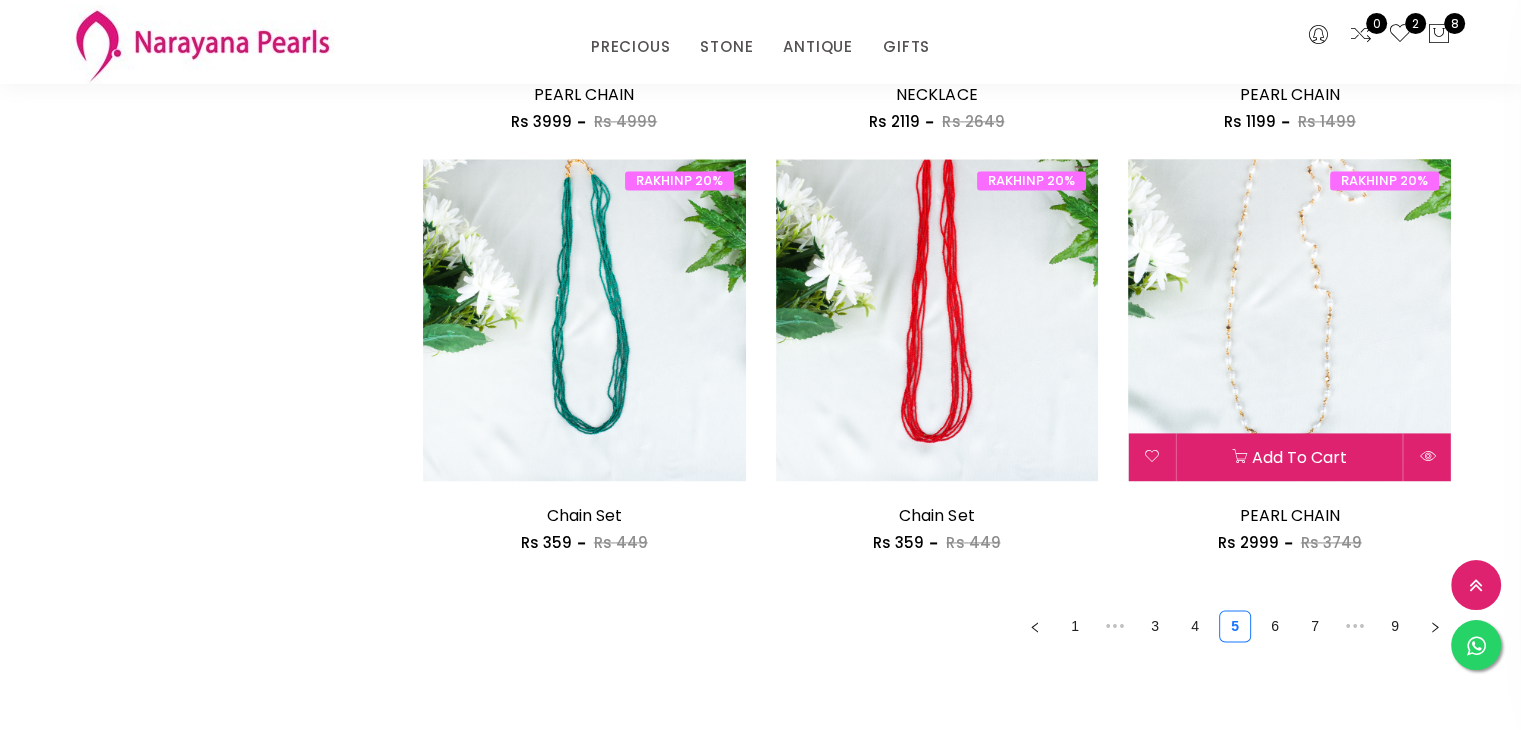 click at bounding box center (1289, 320) 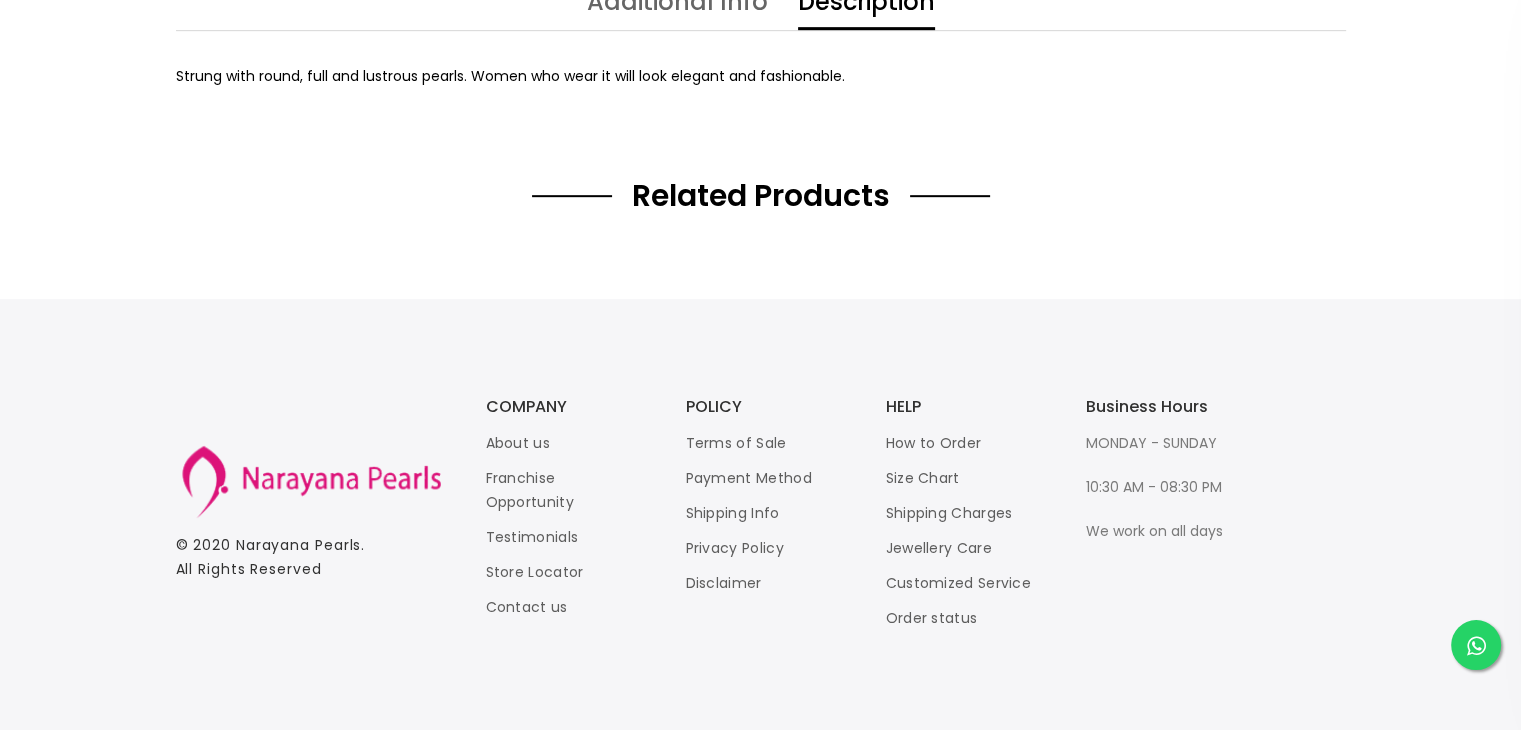 scroll, scrollTop: 0, scrollLeft: 0, axis: both 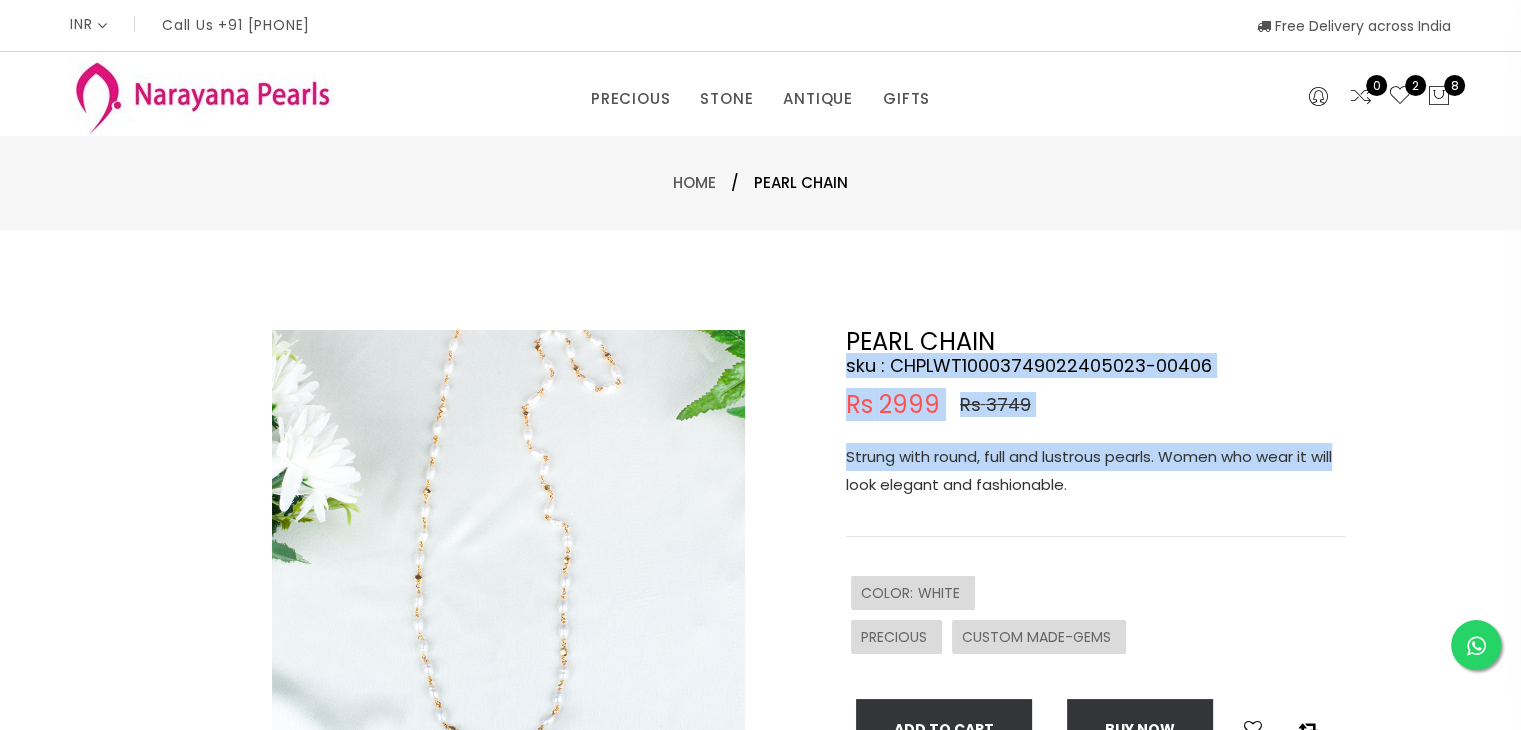 click on "PEARL CHAIN sku : CHPLWT10003749022405023-00406 Rs   2999   Rs   3749 Strung with round, full and lustrous pearls. Women who wear it will look elegant and fashionable. COLOR  : WHITE PRECIOUS CUSTOM MADE-GEMS  Add To Cart   Buy now" at bounding box center [1061, 645] 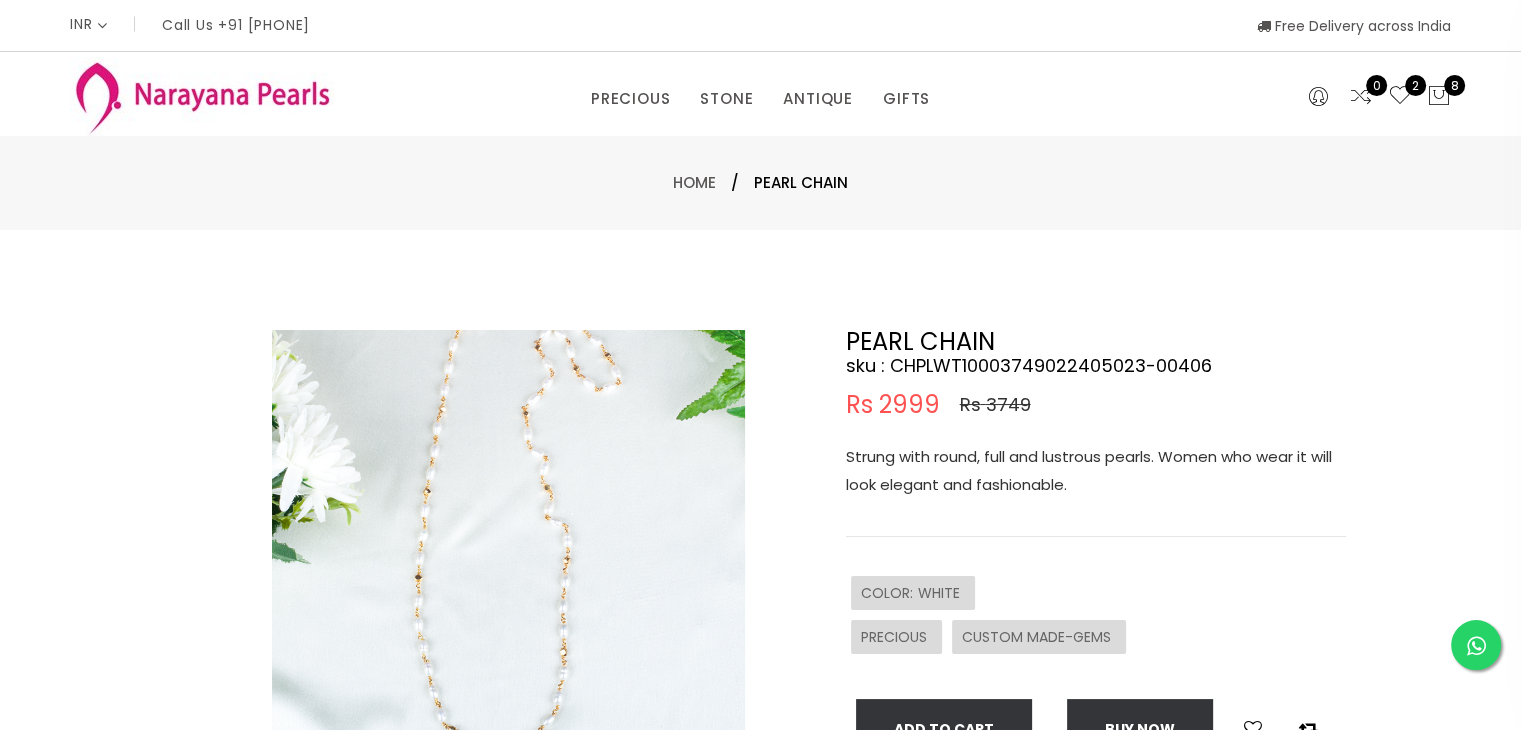 click on "PRECIOUS" at bounding box center (896, 637) 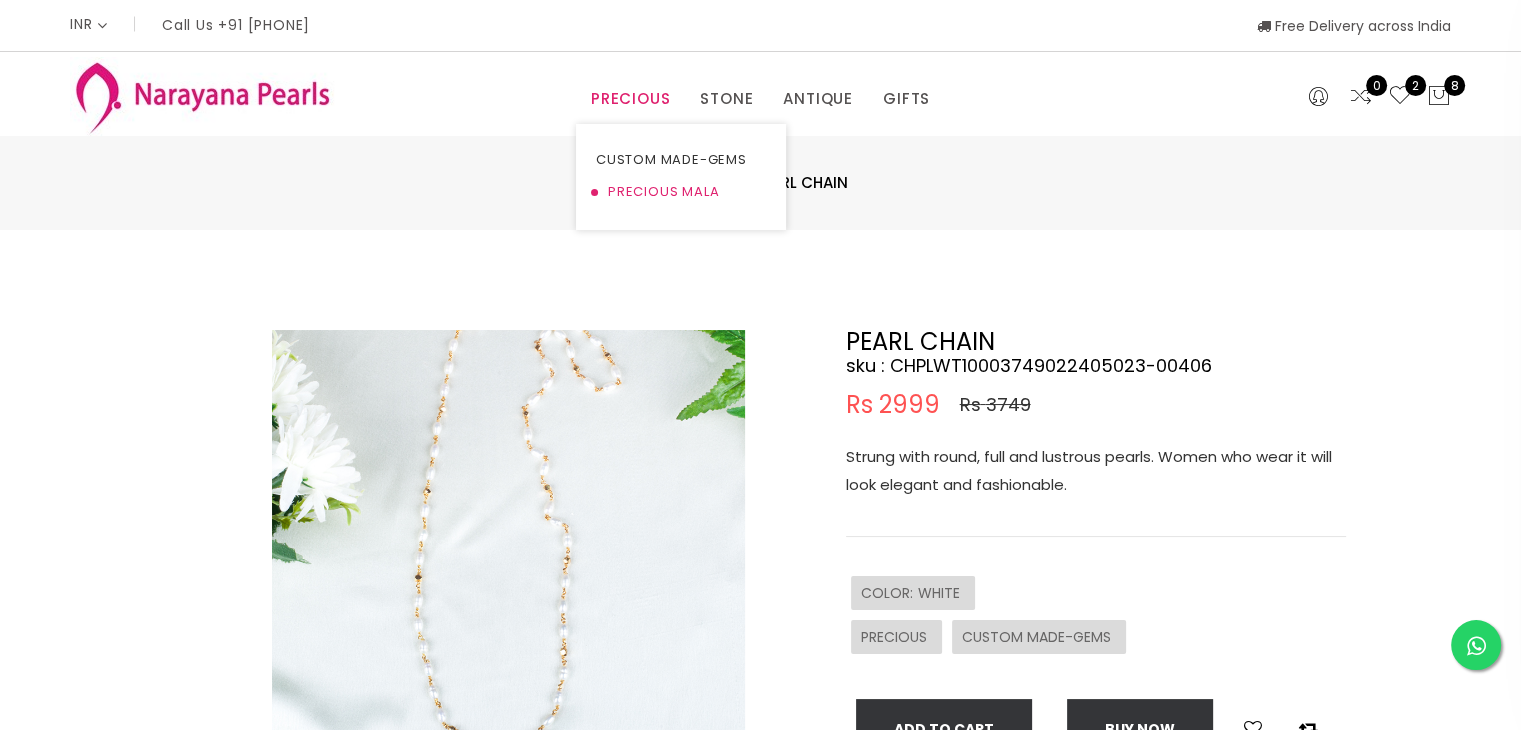 click on "PRECIOUS MALA" at bounding box center (681, 192) 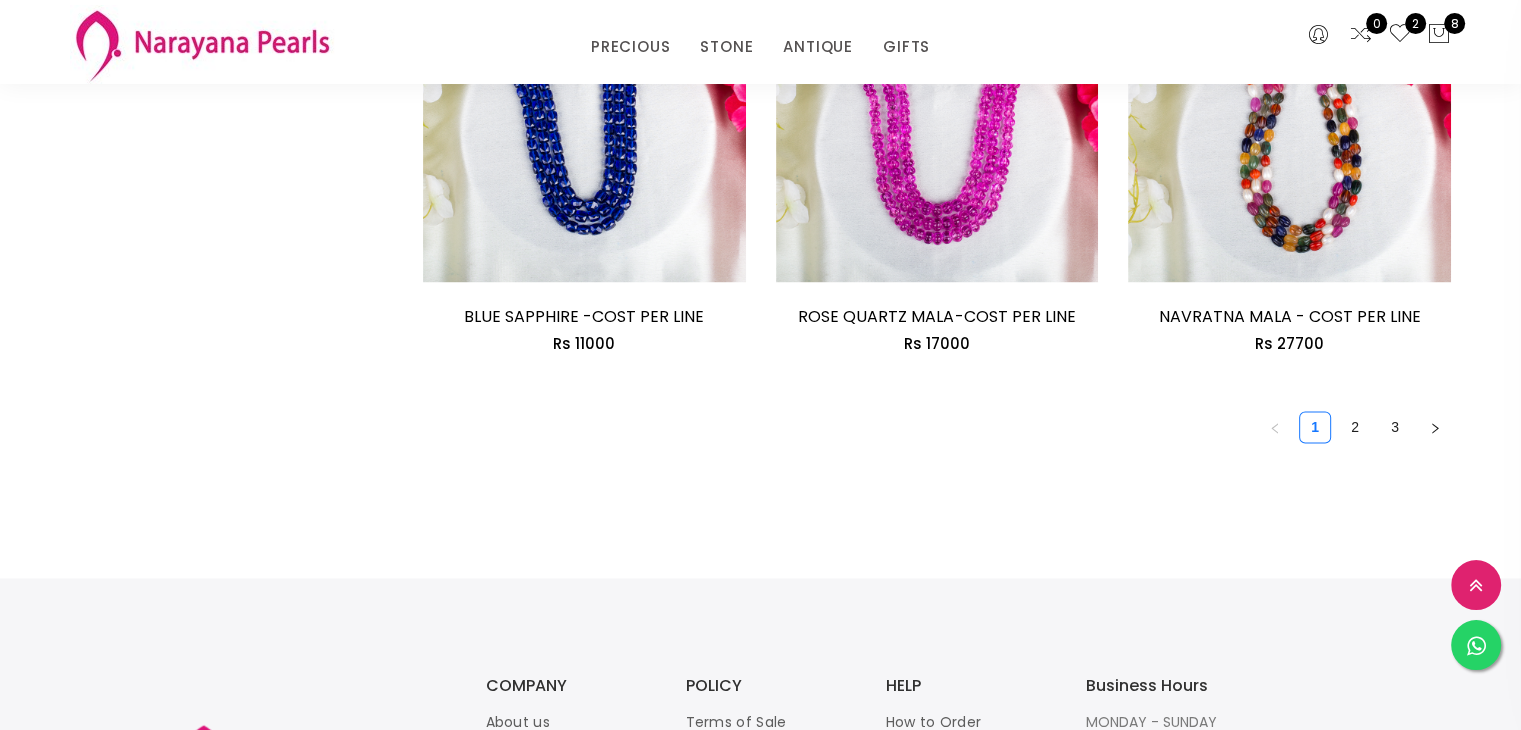 scroll, scrollTop: 2887, scrollLeft: 0, axis: vertical 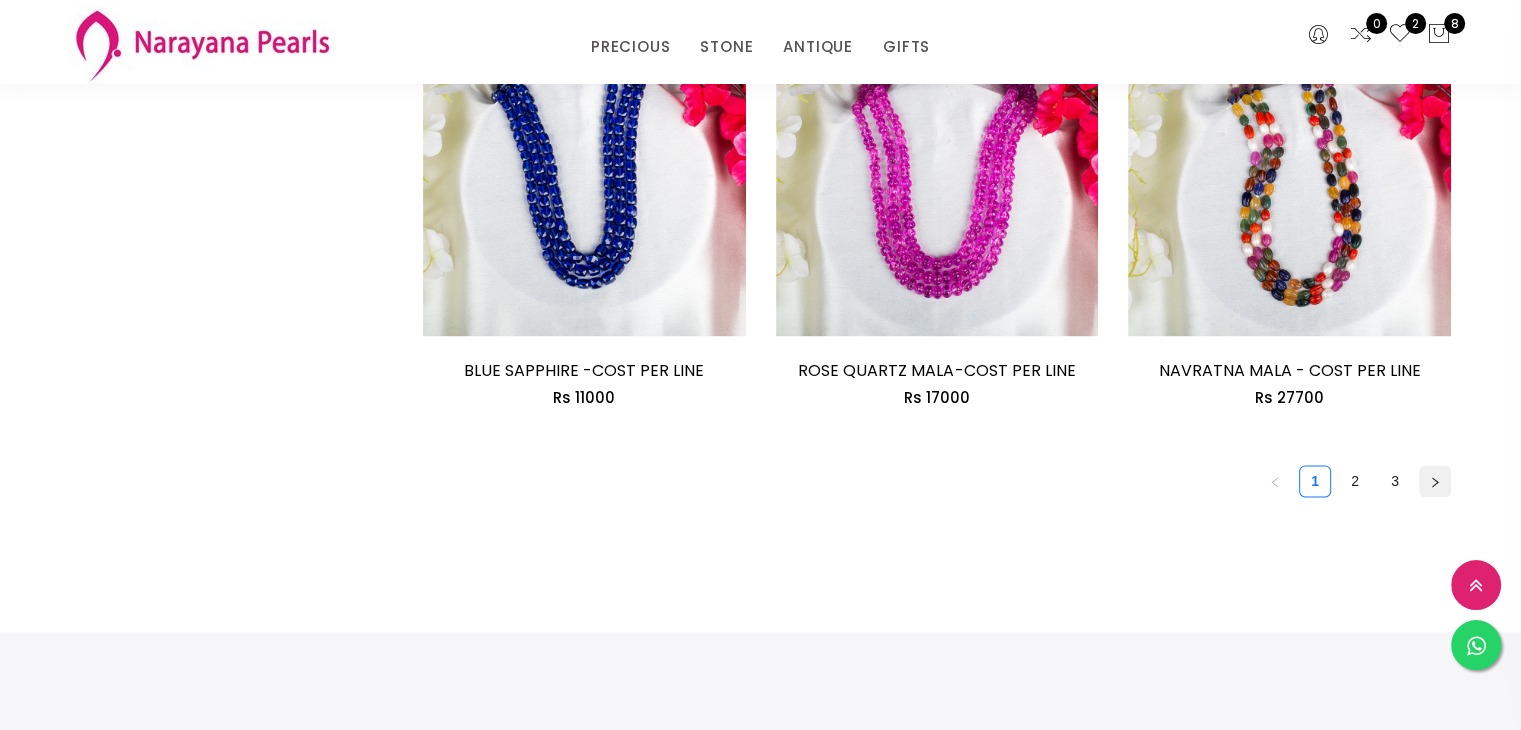 click 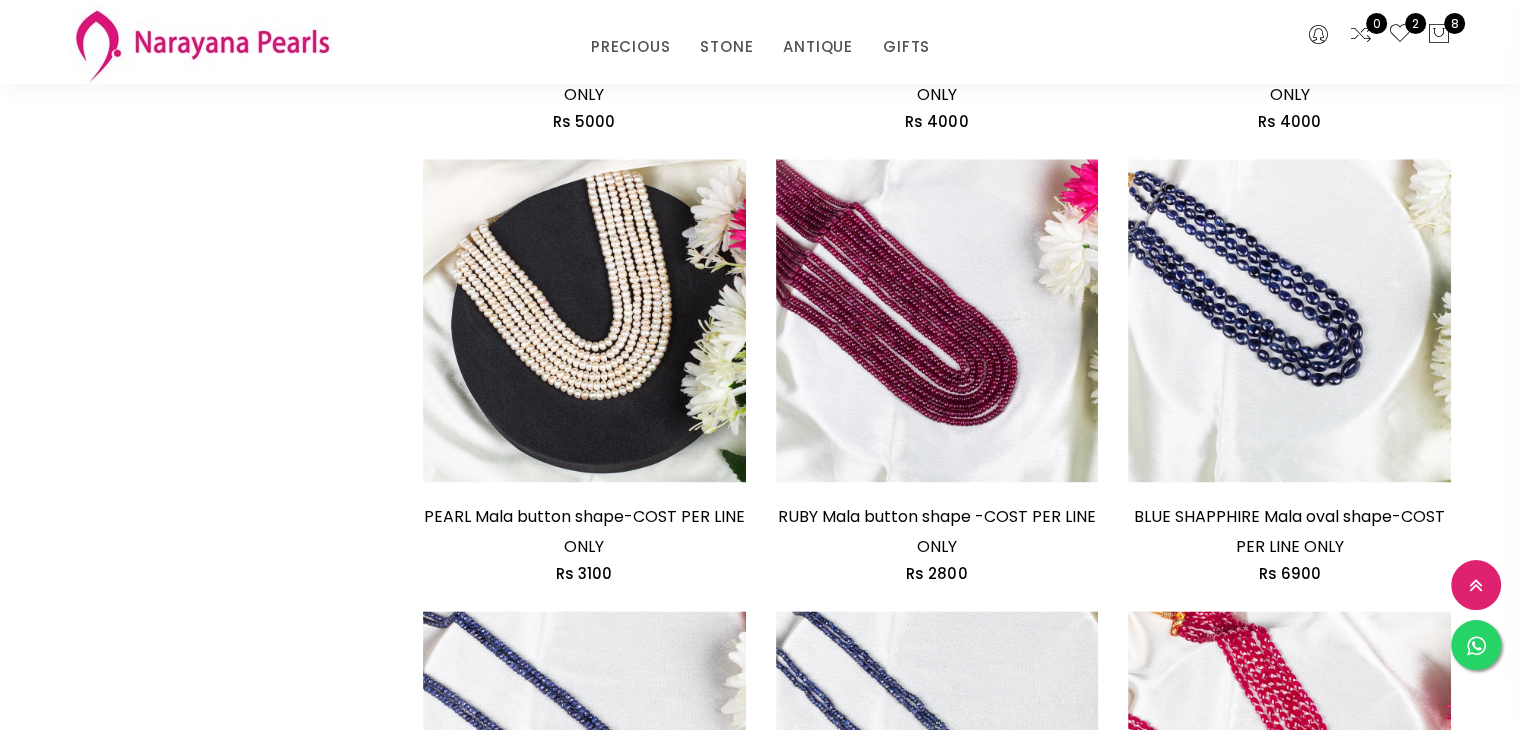 scroll, scrollTop: 2331, scrollLeft: 0, axis: vertical 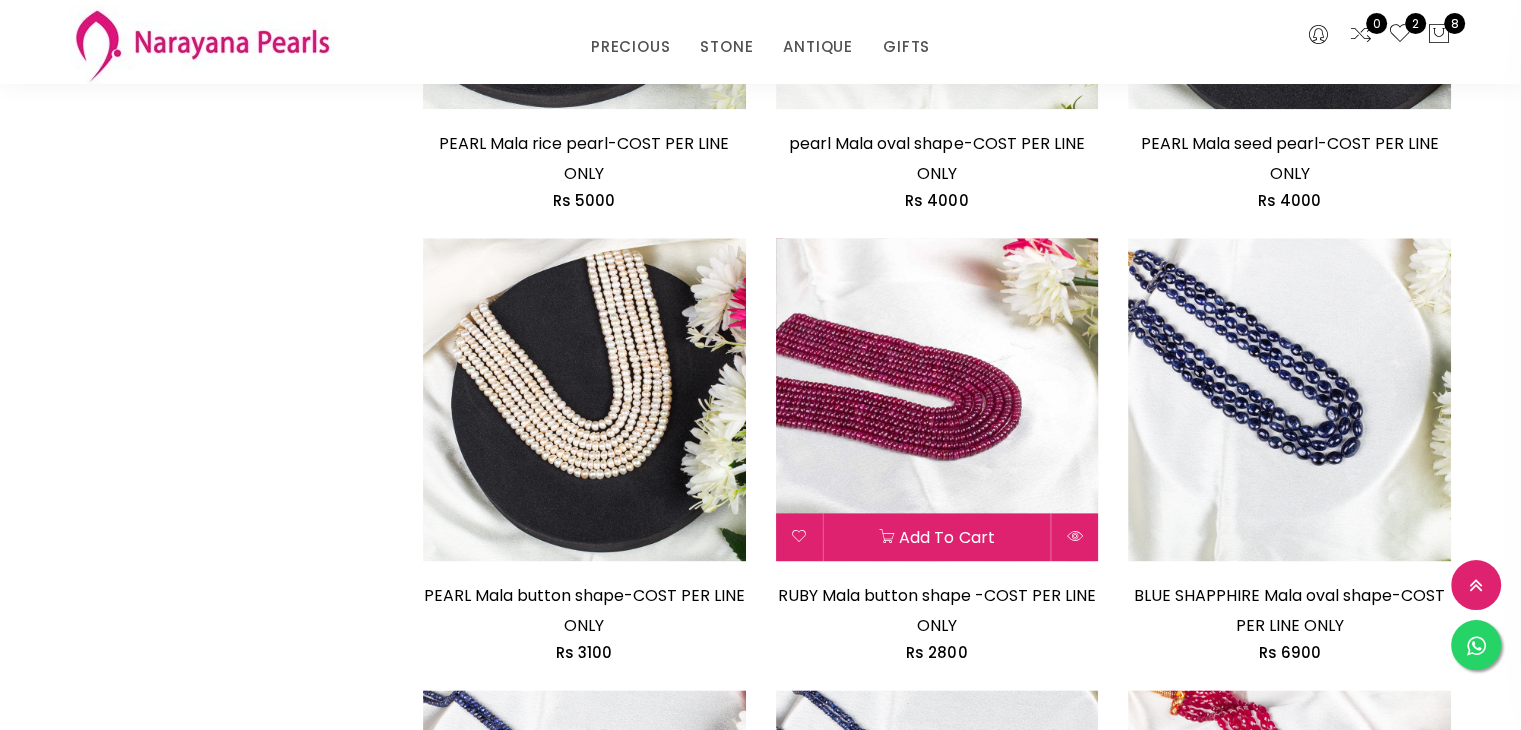 click at bounding box center (937, 399) 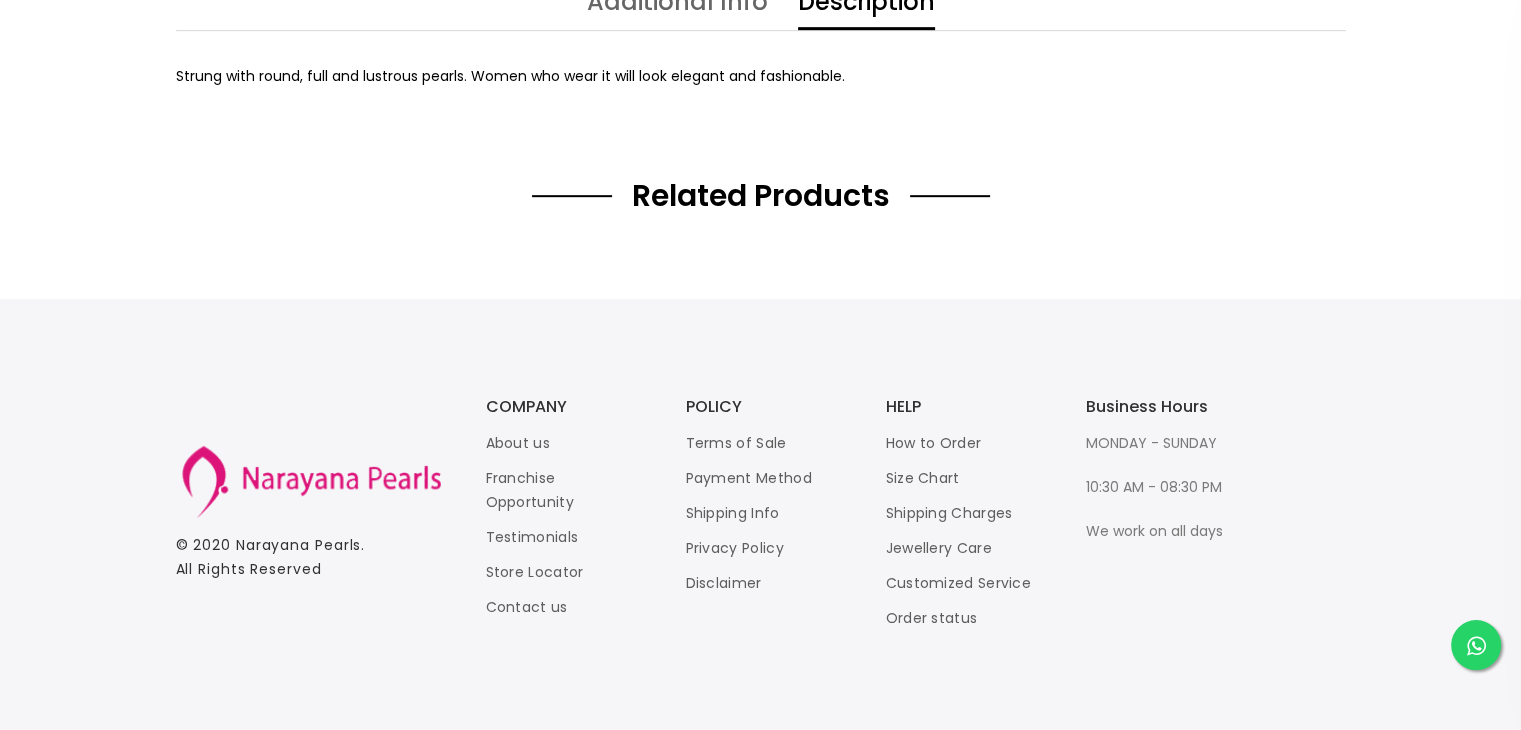 scroll, scrollTop: 0, scrollLeft: 0, axis: both 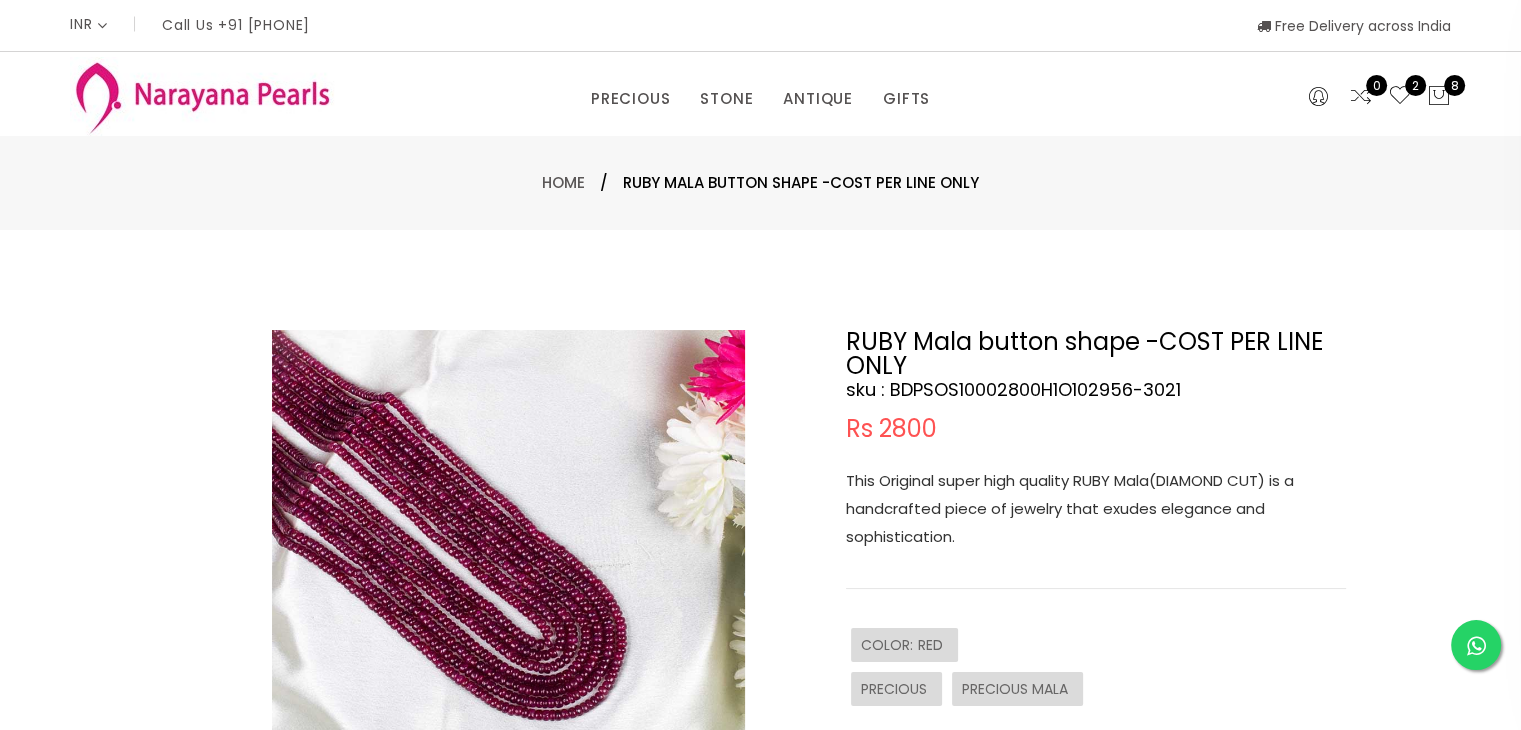 click at bounding box center (508, 566) 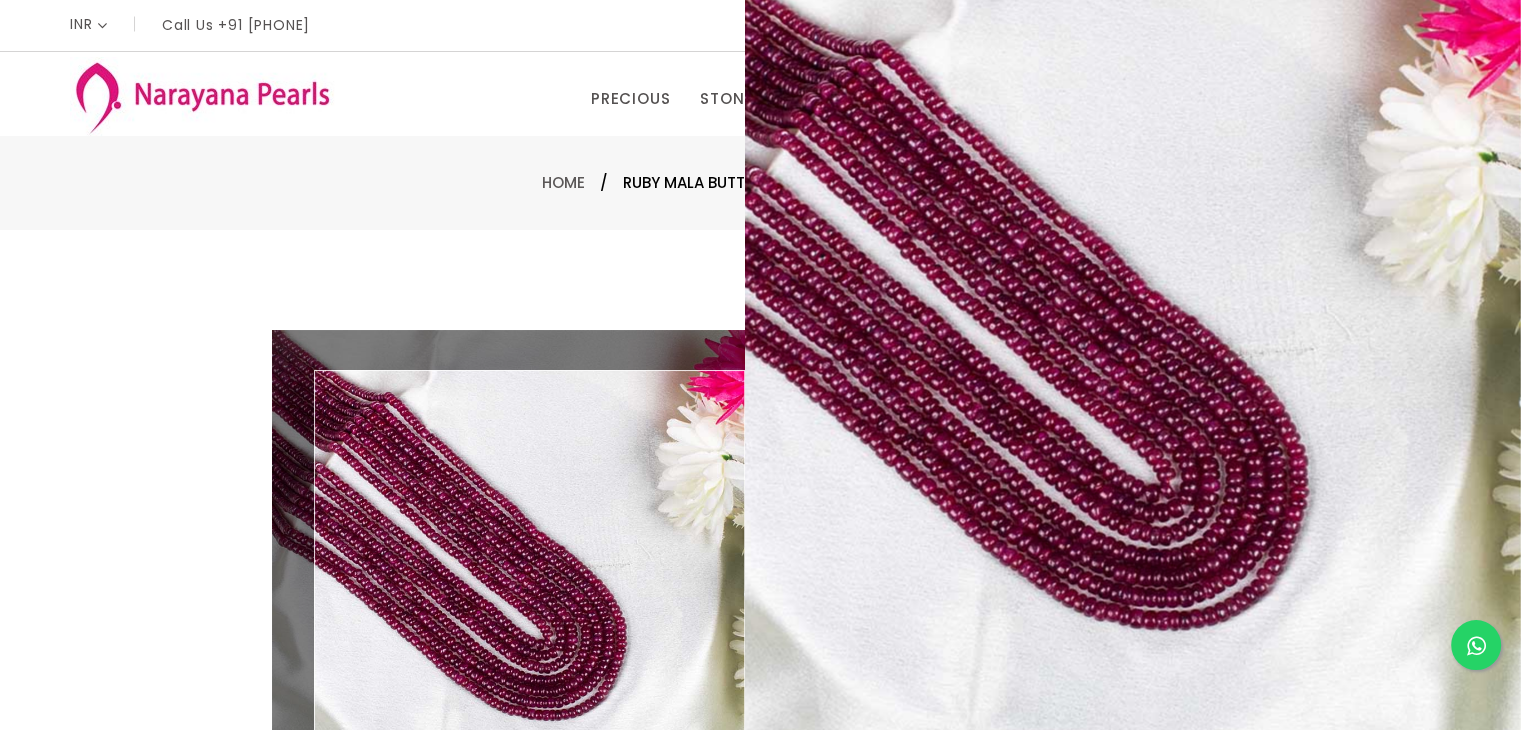 click at bounding box center [508, 566] 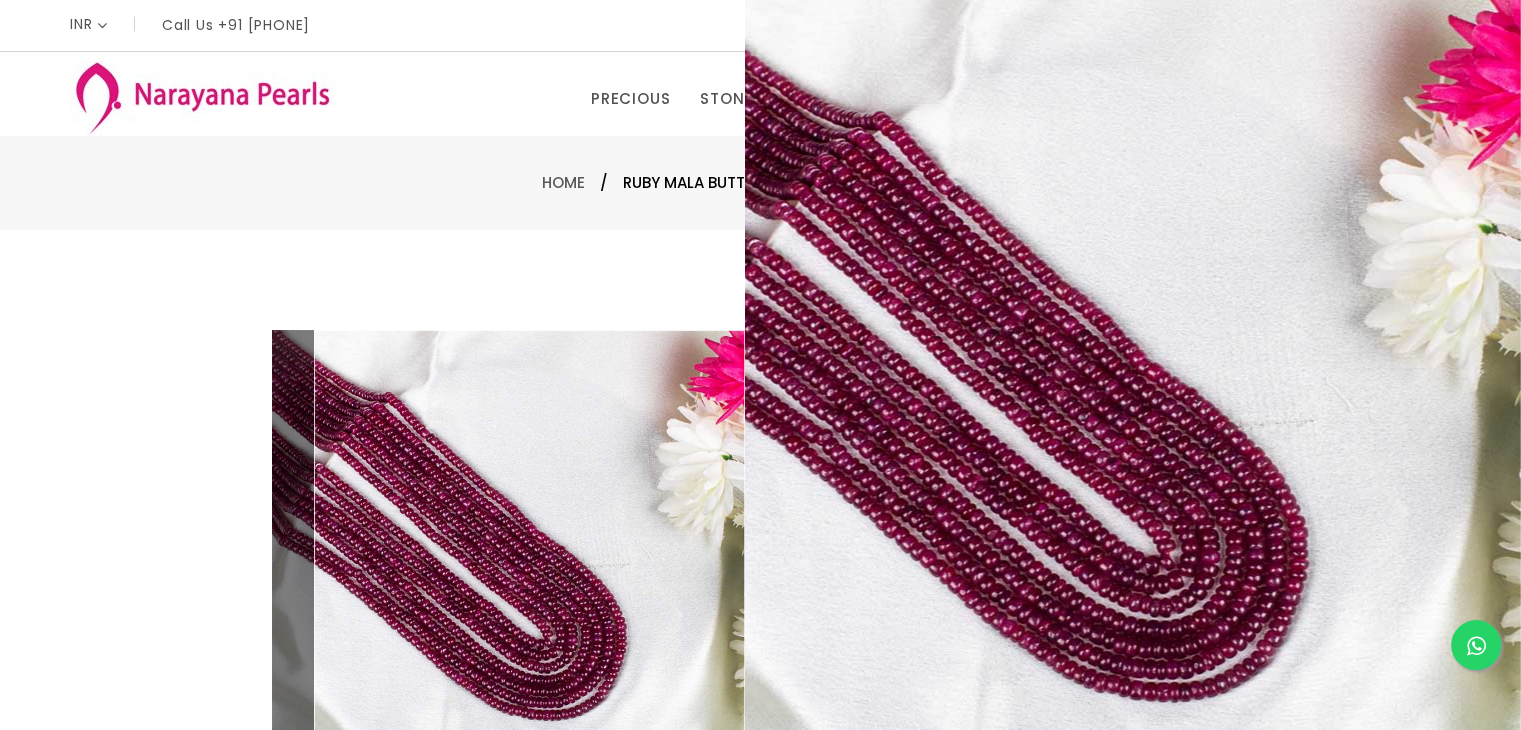 click on "RUBY  Mala button shape -COST PER LINE ONLY" at bounding box center [1096, 354] 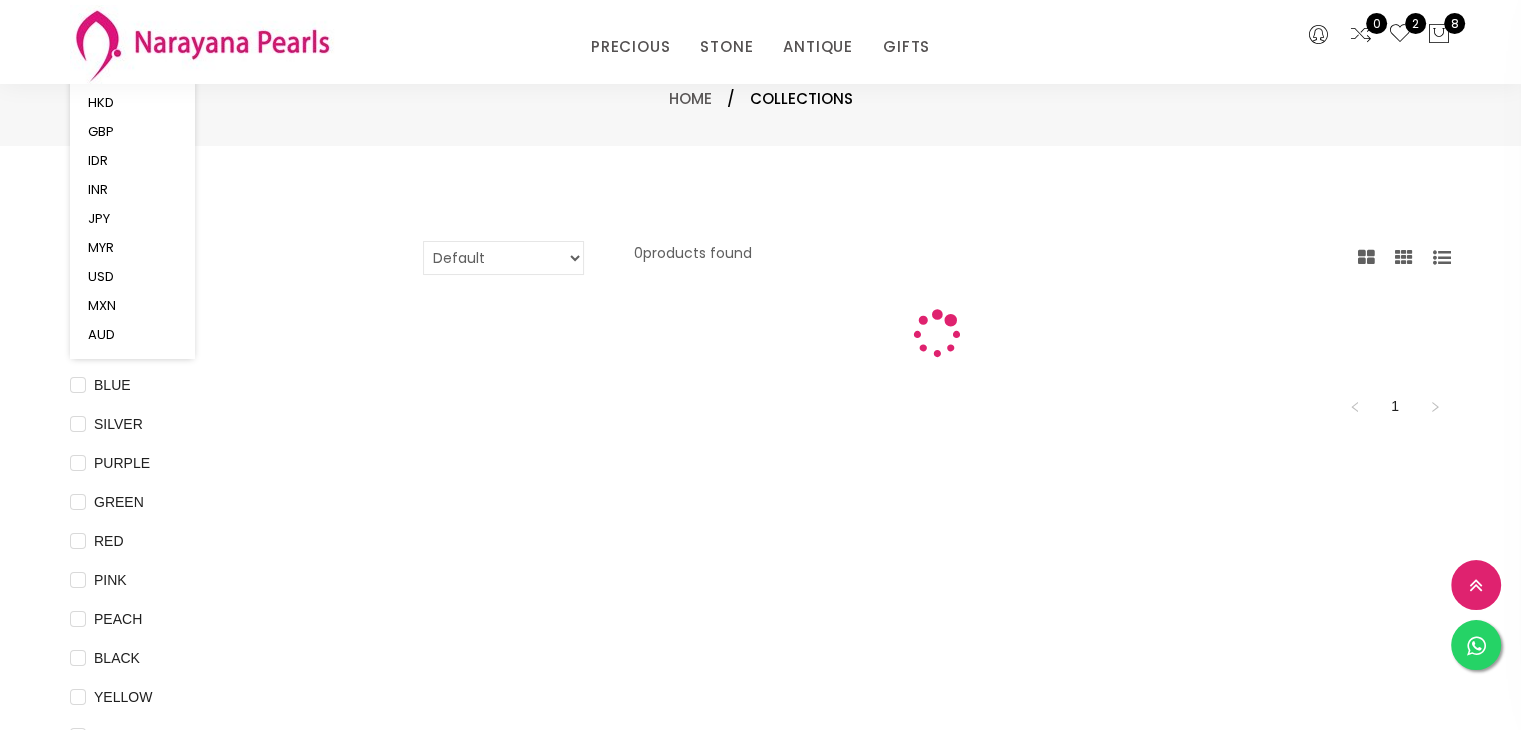 scroll, scrollTop: 917, scrollLeft: 0, axis: vertical 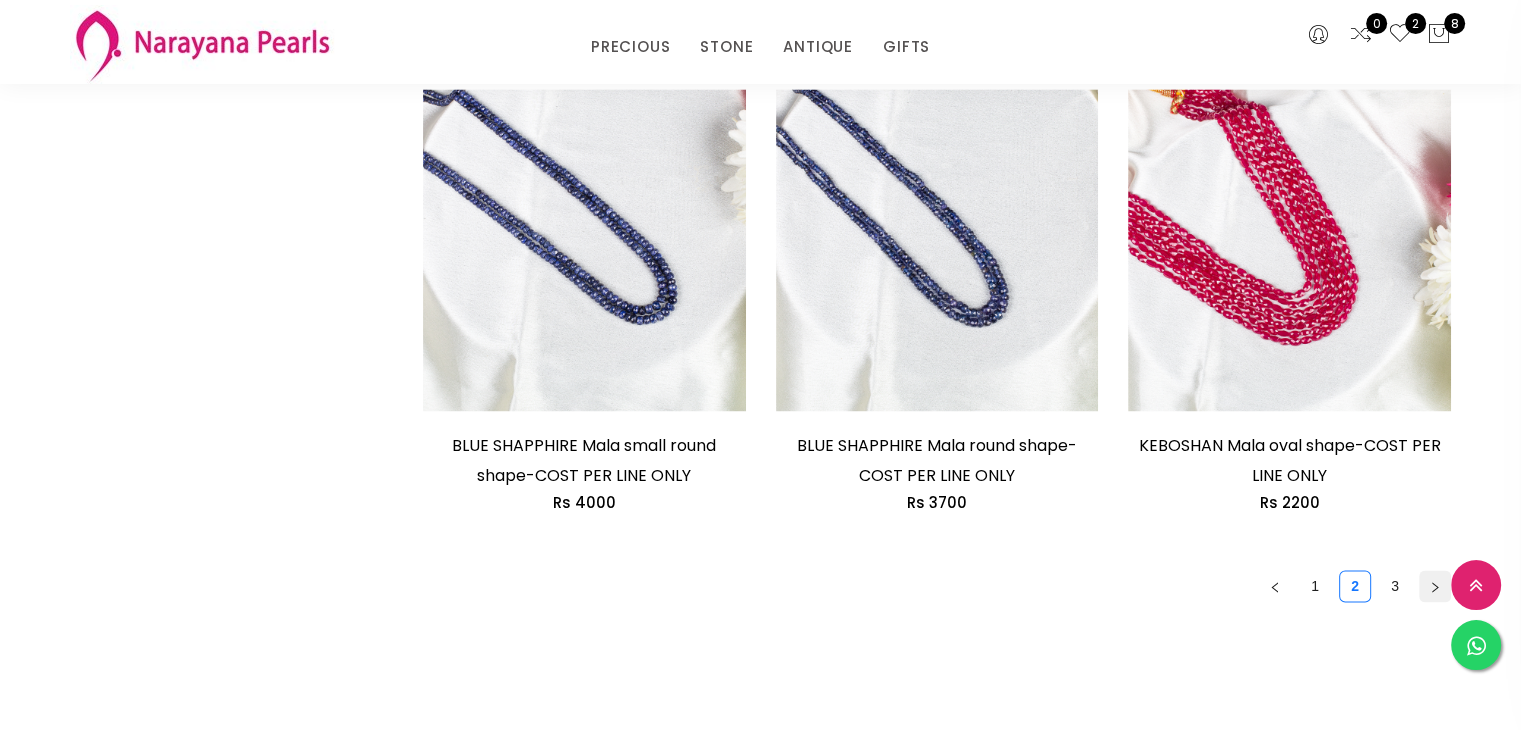 click 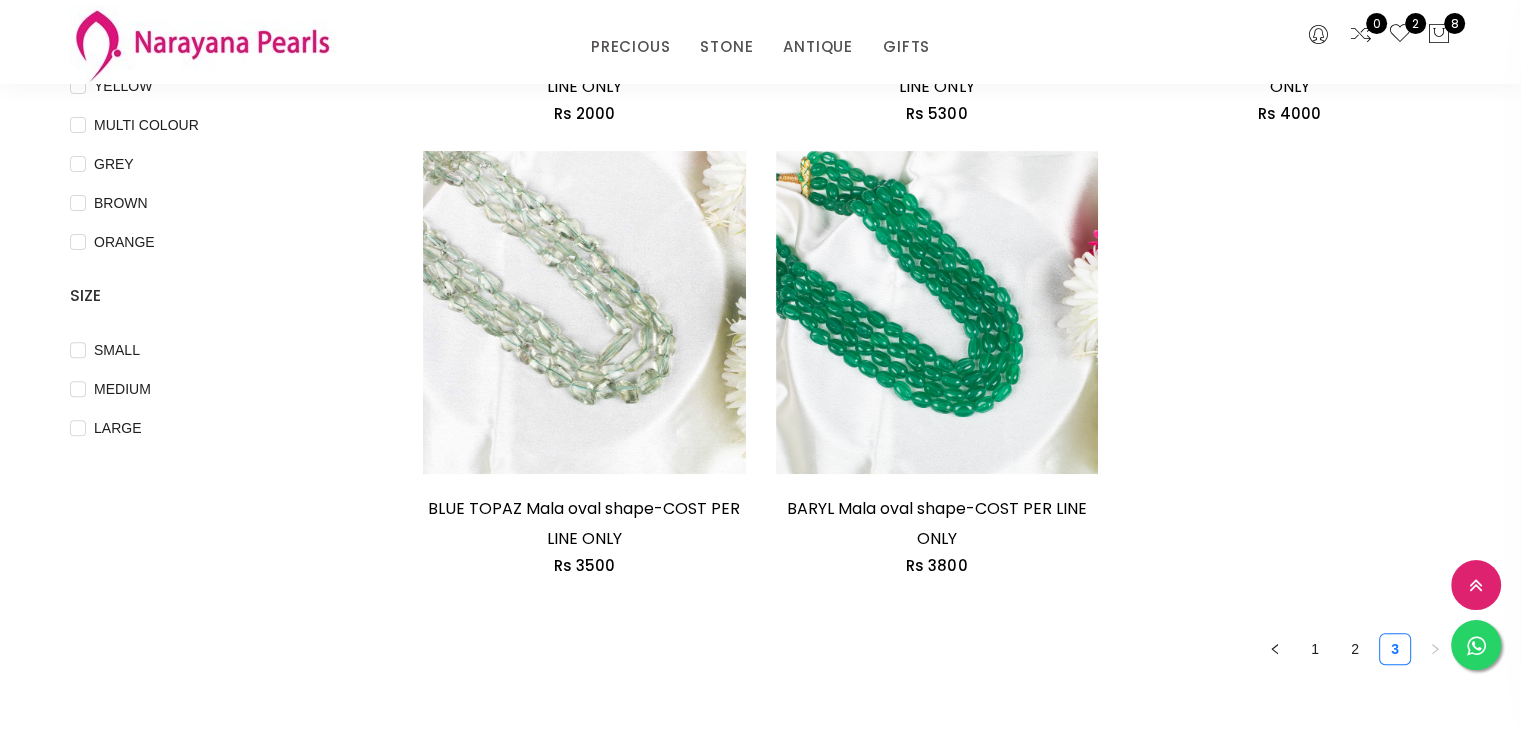 scroll, scrollTop: 615, scrollLeft: 0, axis: vertical 